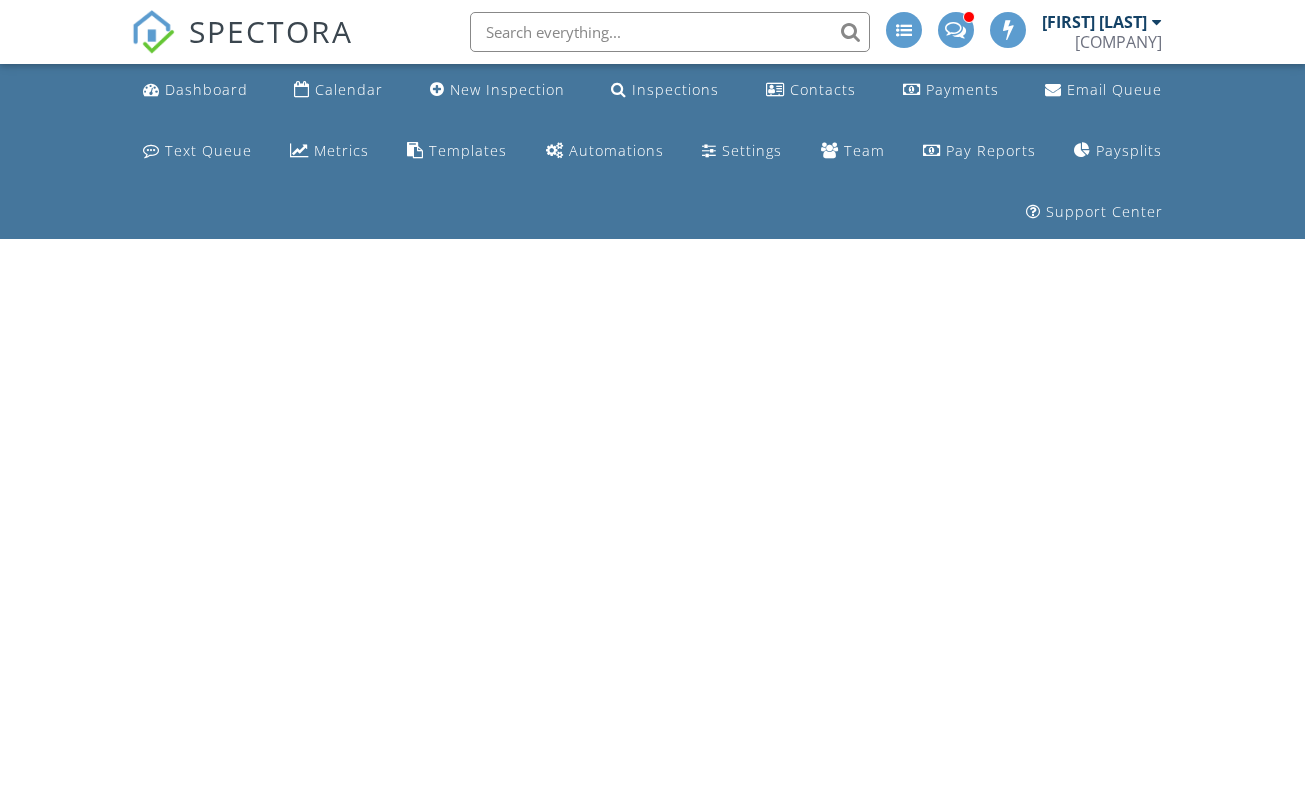 scroll, scrollTop: 0, scrollLeft: 0, axis: both 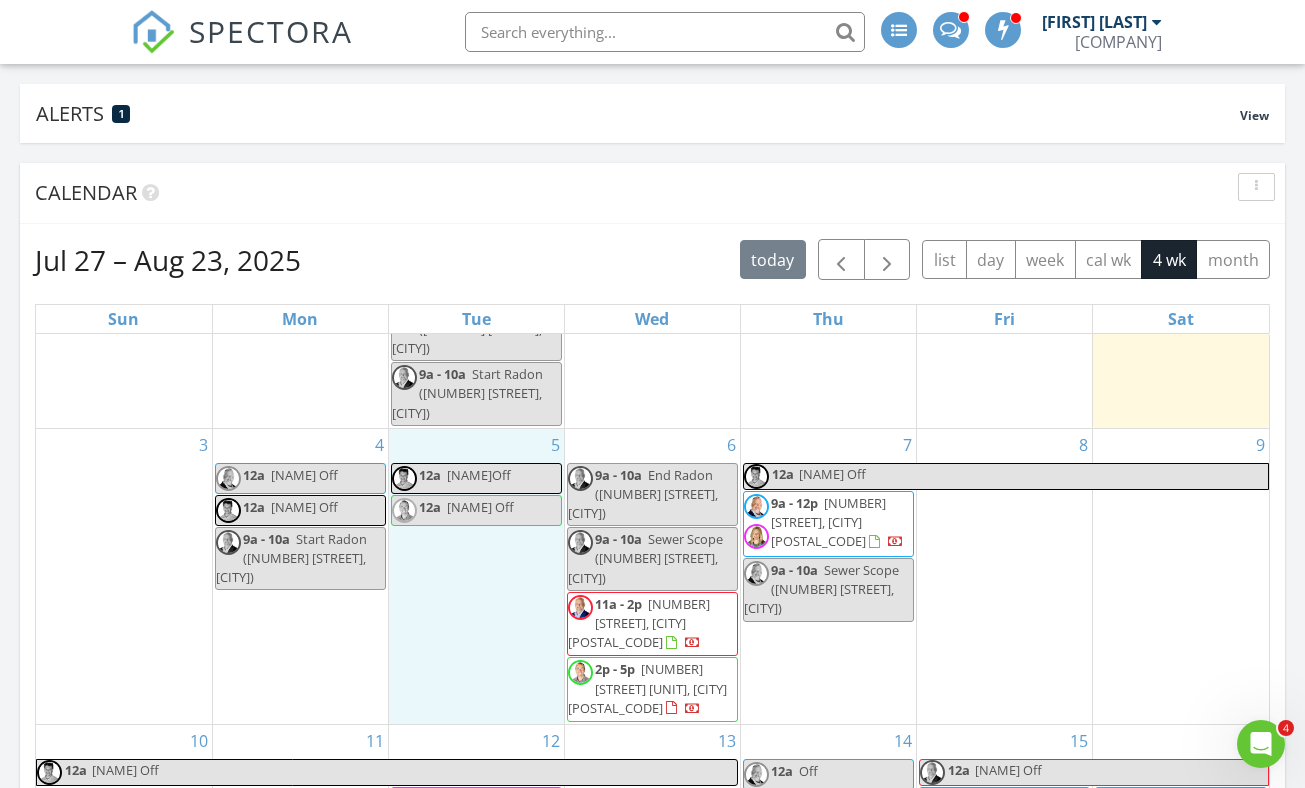 click on "5
12a
BenOff
12a
Jeff Off" at bounding box center (476, 576) 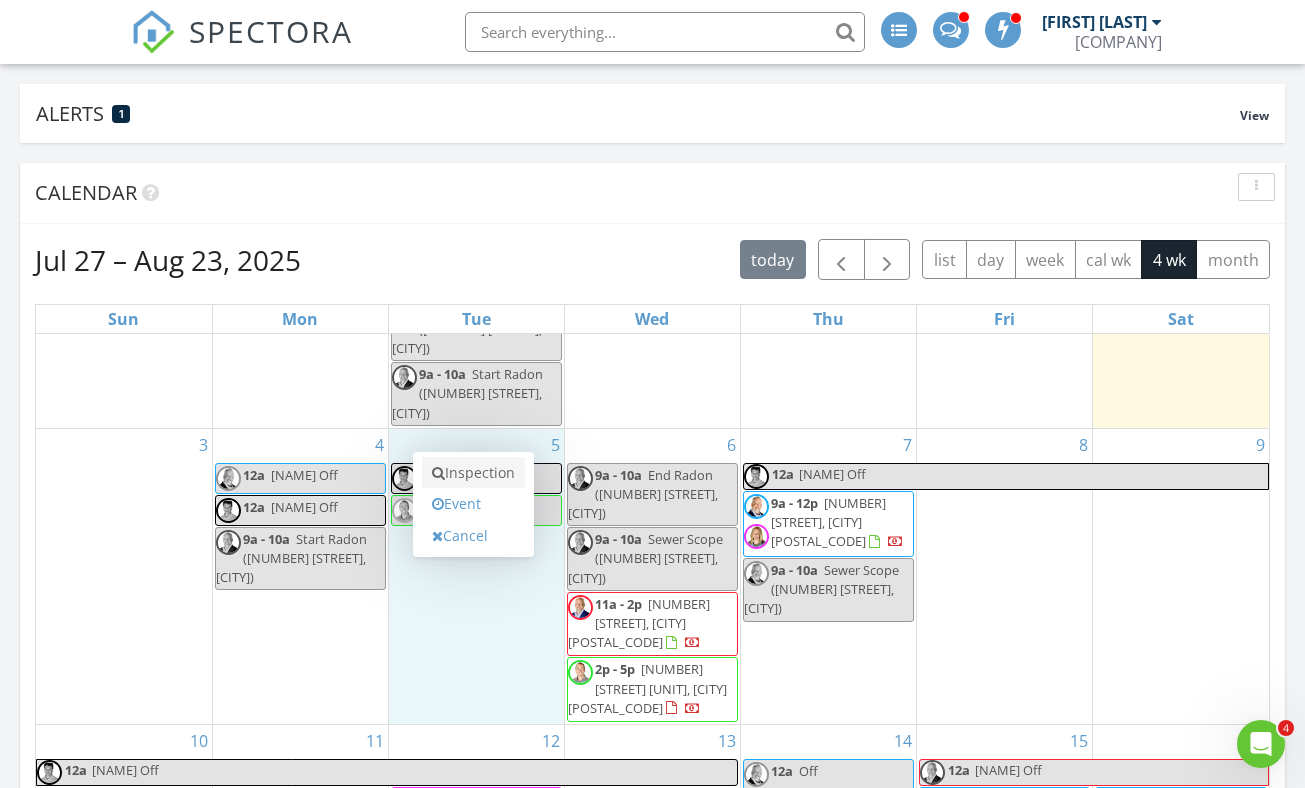 click on "Inspection" at bounding box center (473, 473) 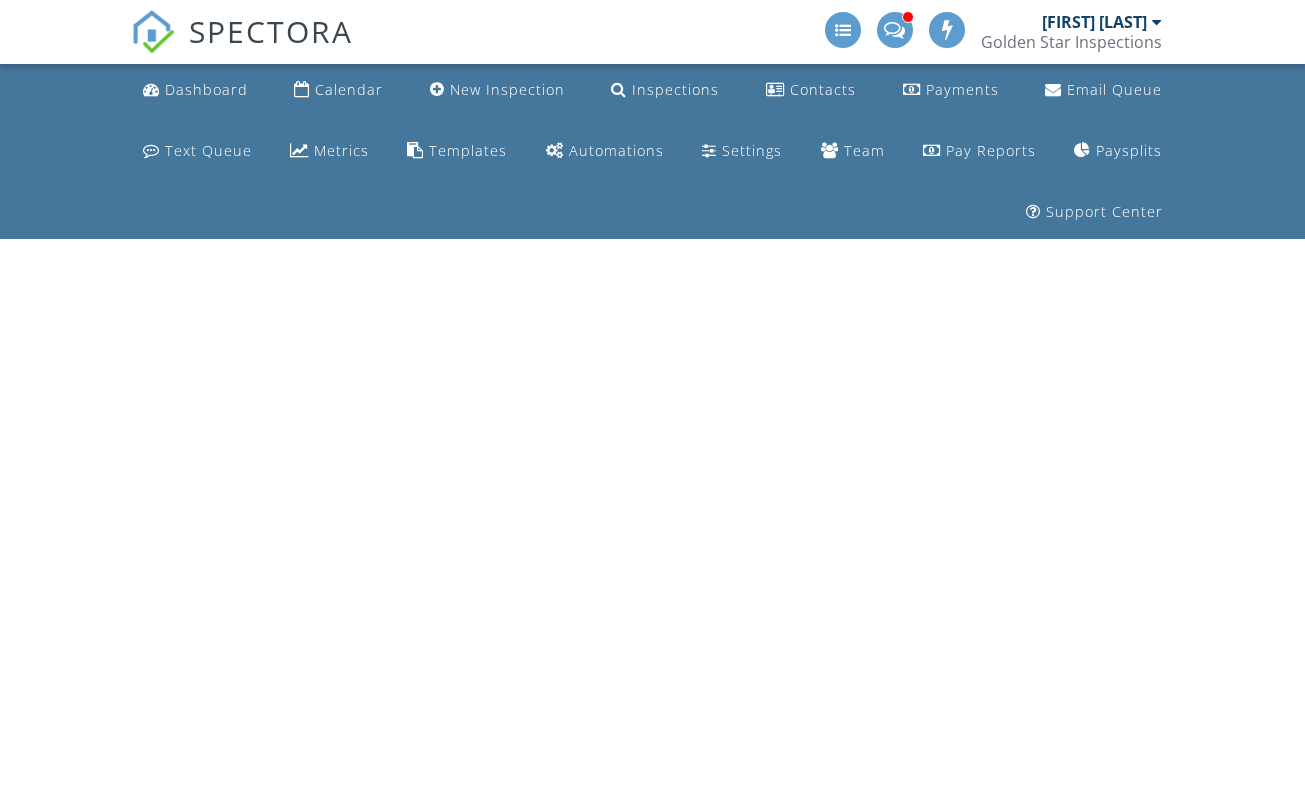 scroll, scrollTop: 0, scrollLeft: 0, axis: both 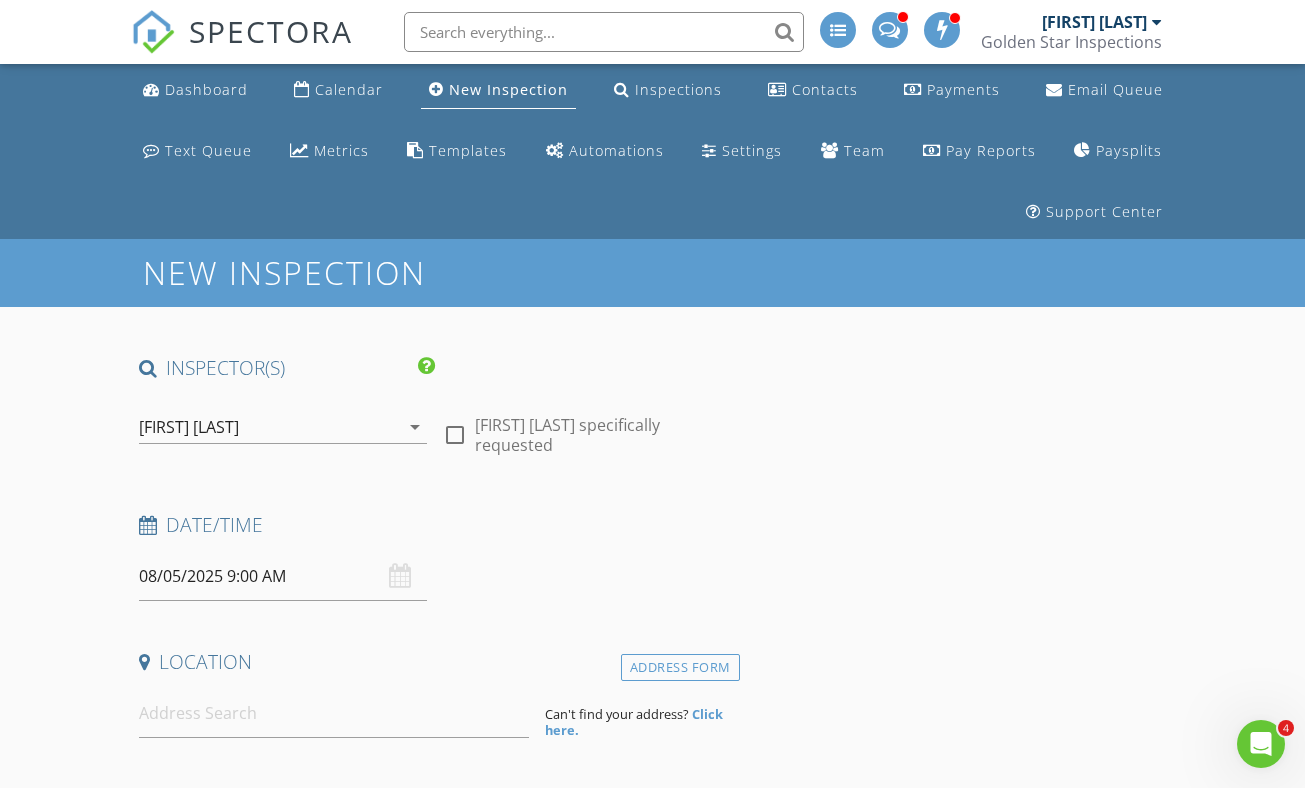 click on "Aaron Storer arrow_drop_down" at bounding box center [283, 427] 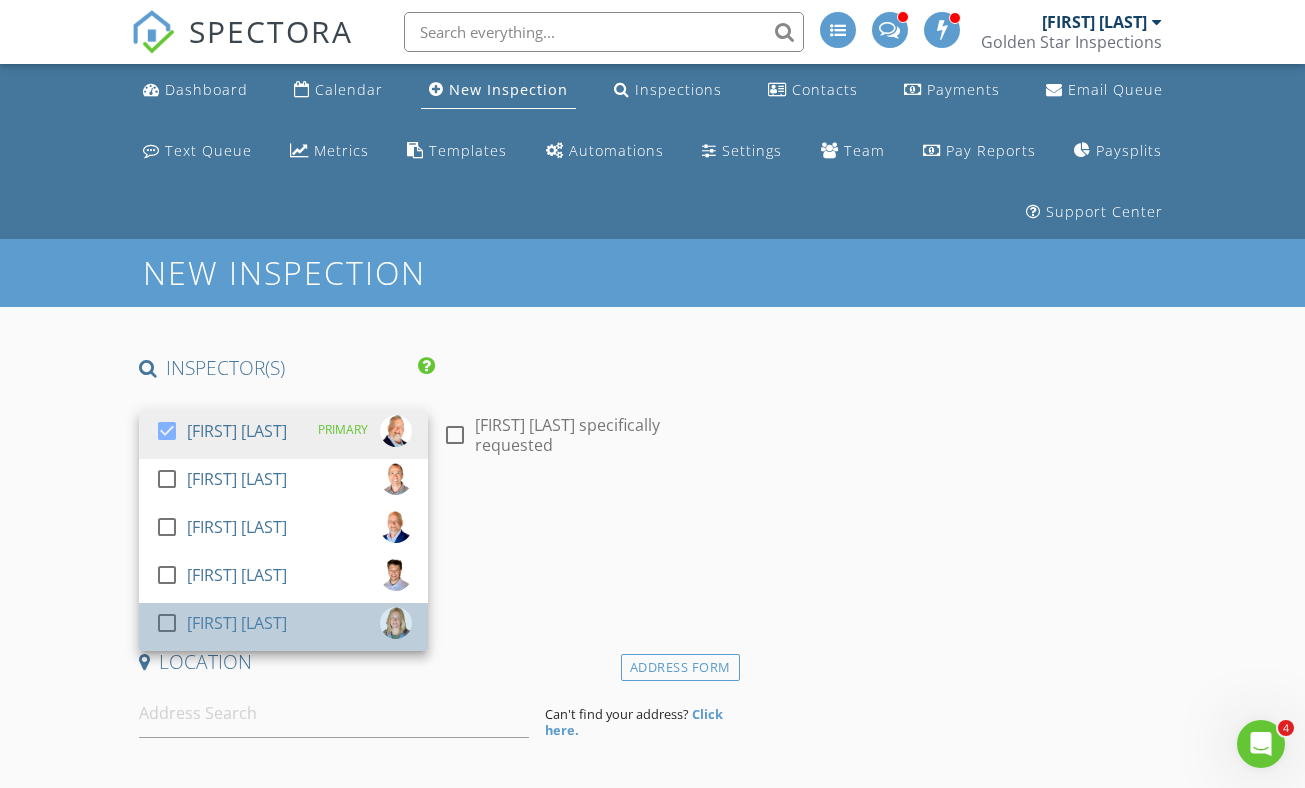 click on "check_box_outline_blank   Hilary Morton" at bounding box center (283, 627) 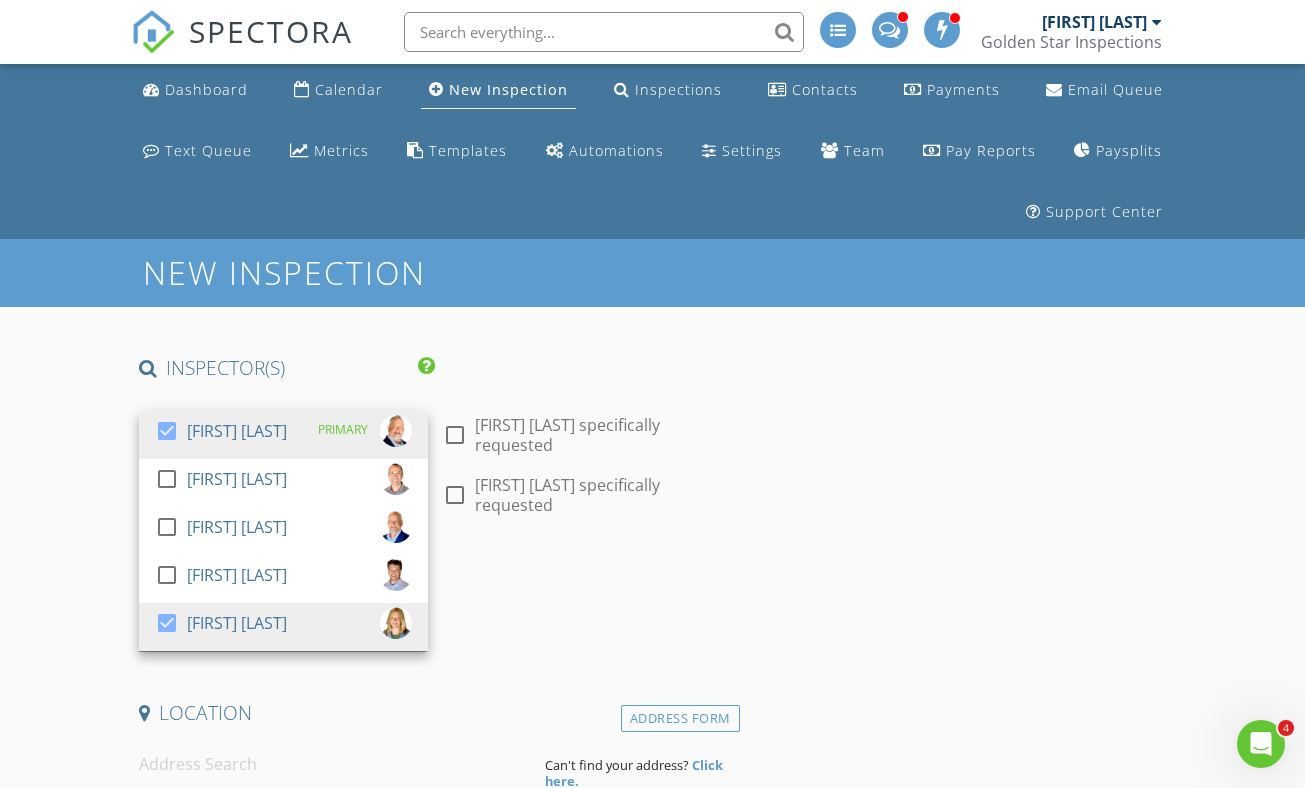 click on "Date/Time
08/05/2025 9:00 AM" at bounding box center (435, 607) 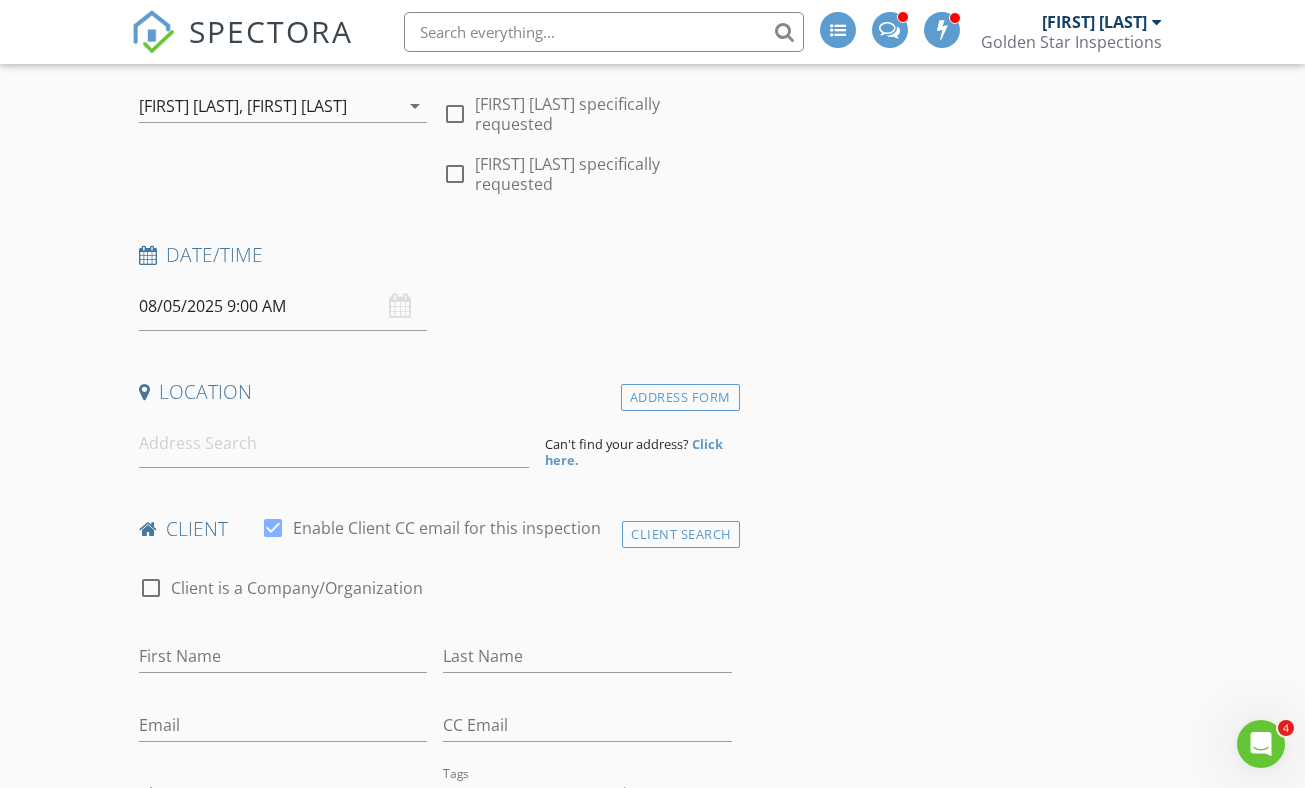 scroll, scrollTop: 324, scrollLeft: 0, axis: vertical 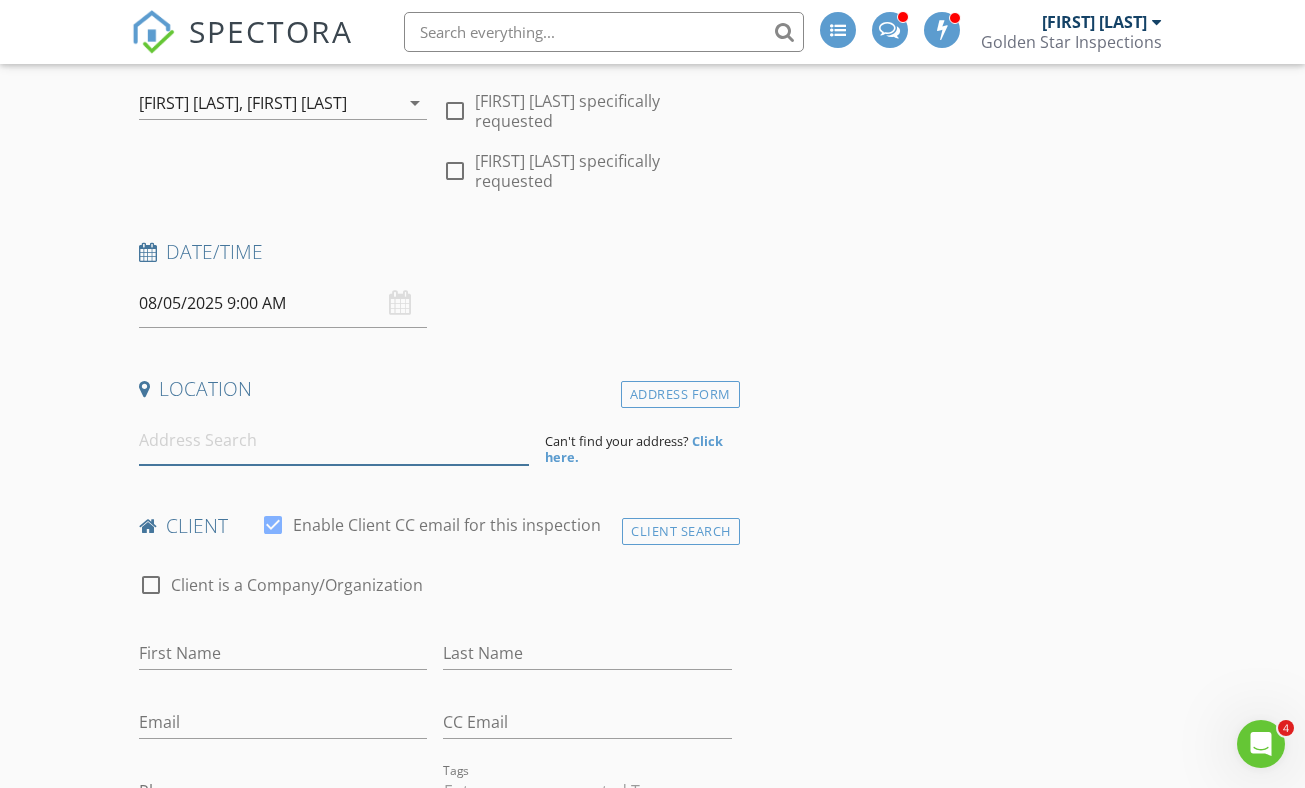 click at bounding box center (334, 440) 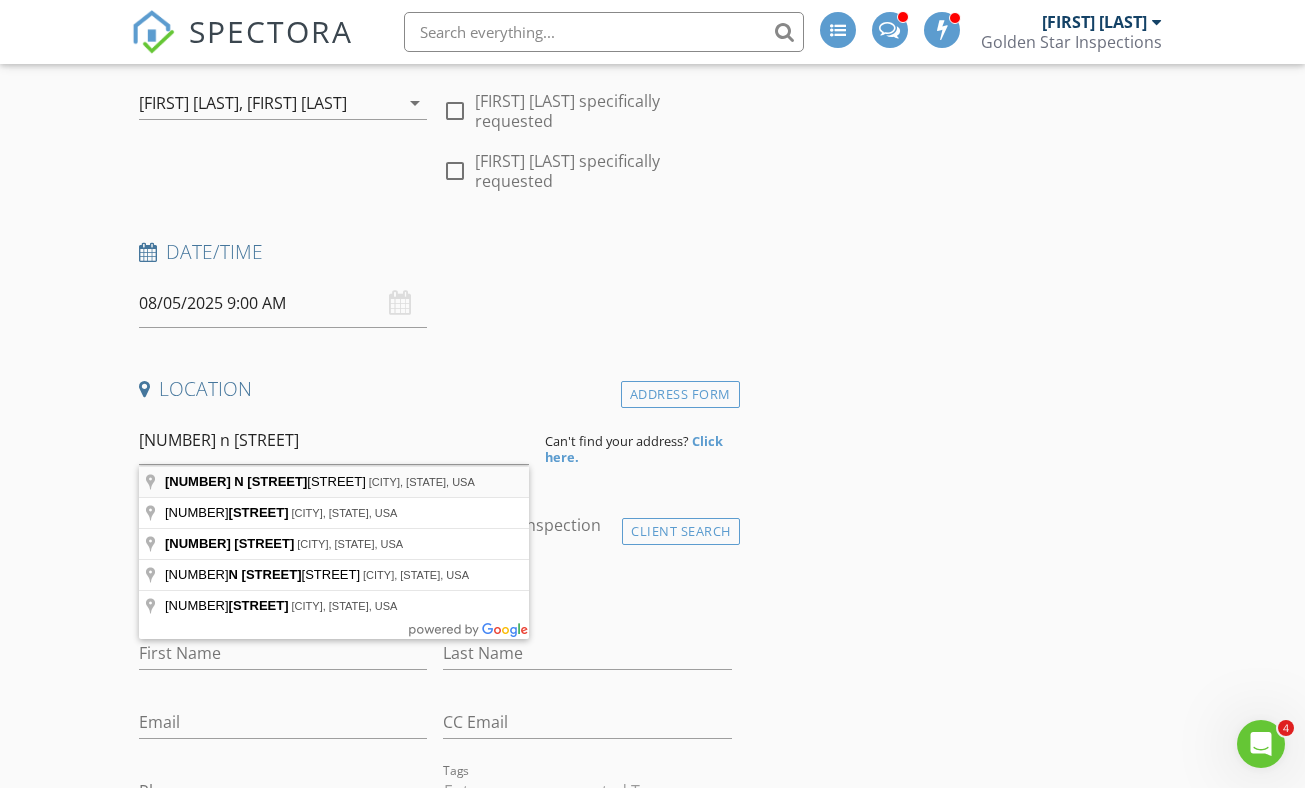 type on "17709 N Ranchette Rd, Colbert, WA, USA" 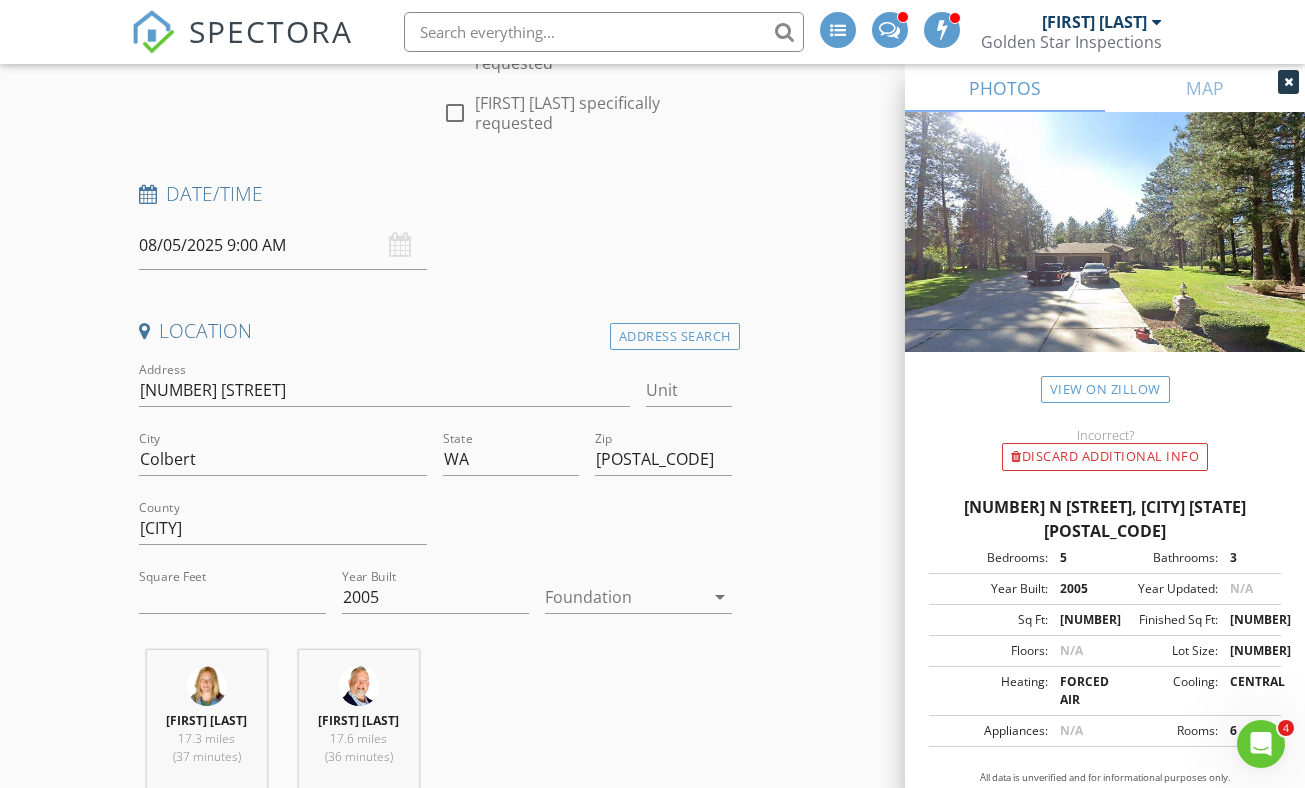 scroll, scrollTop: 419, scrollLeft: 0, axis: vertical 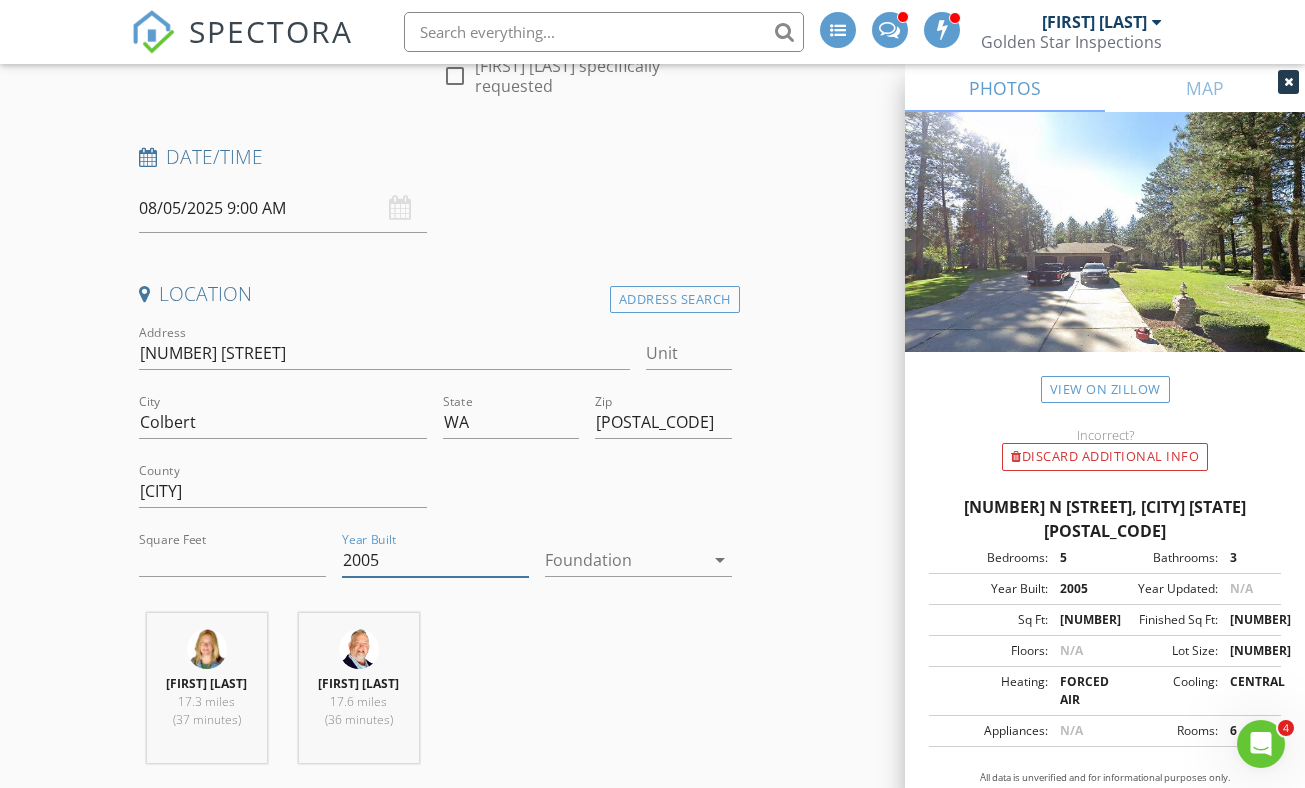 click on "2005" at bounding box center [435, 560] 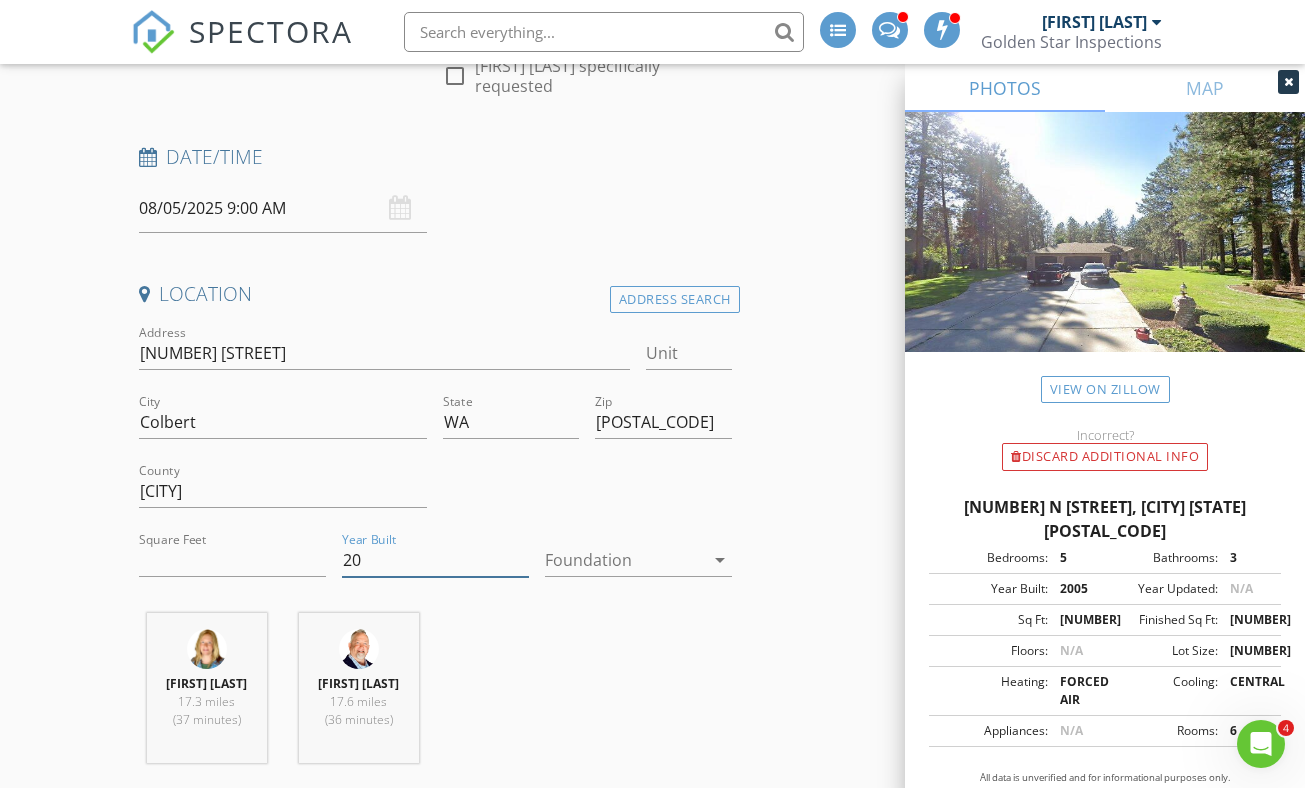 type on "2" 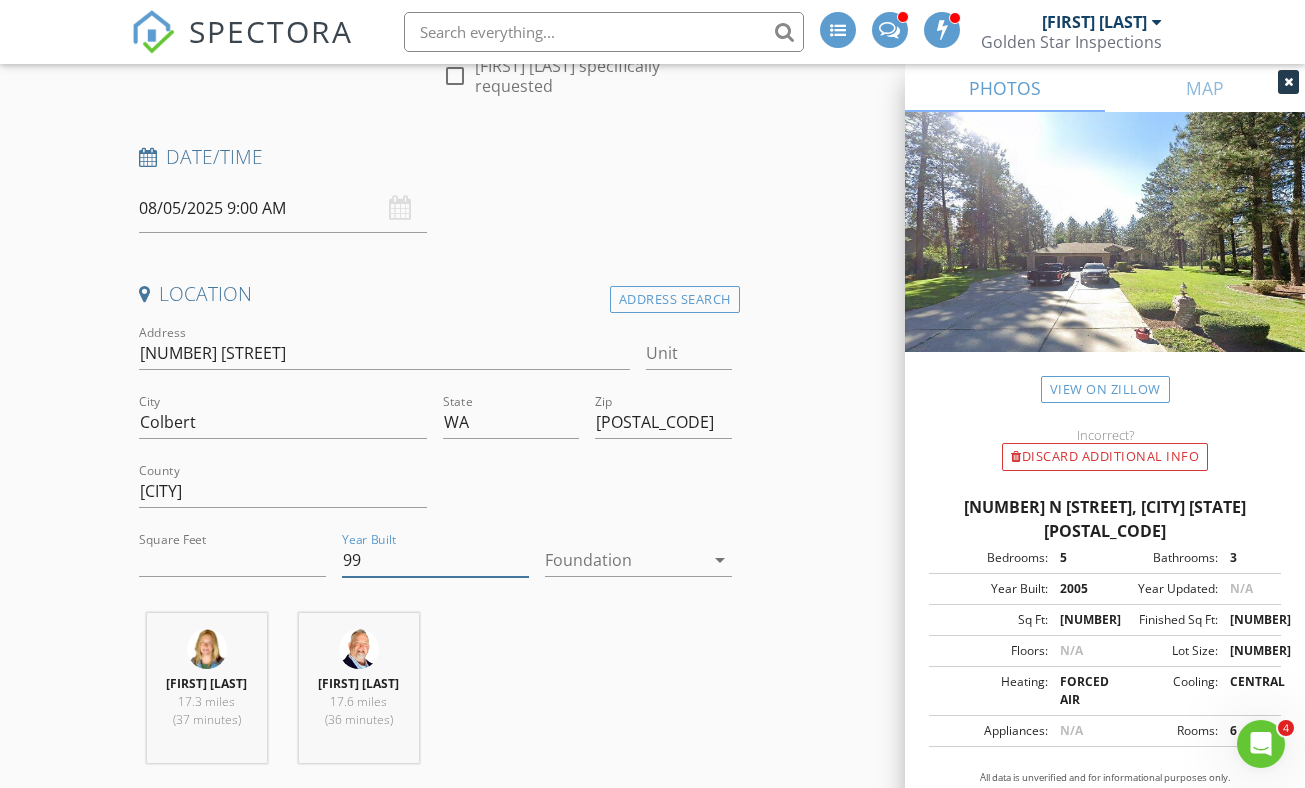type on "9" 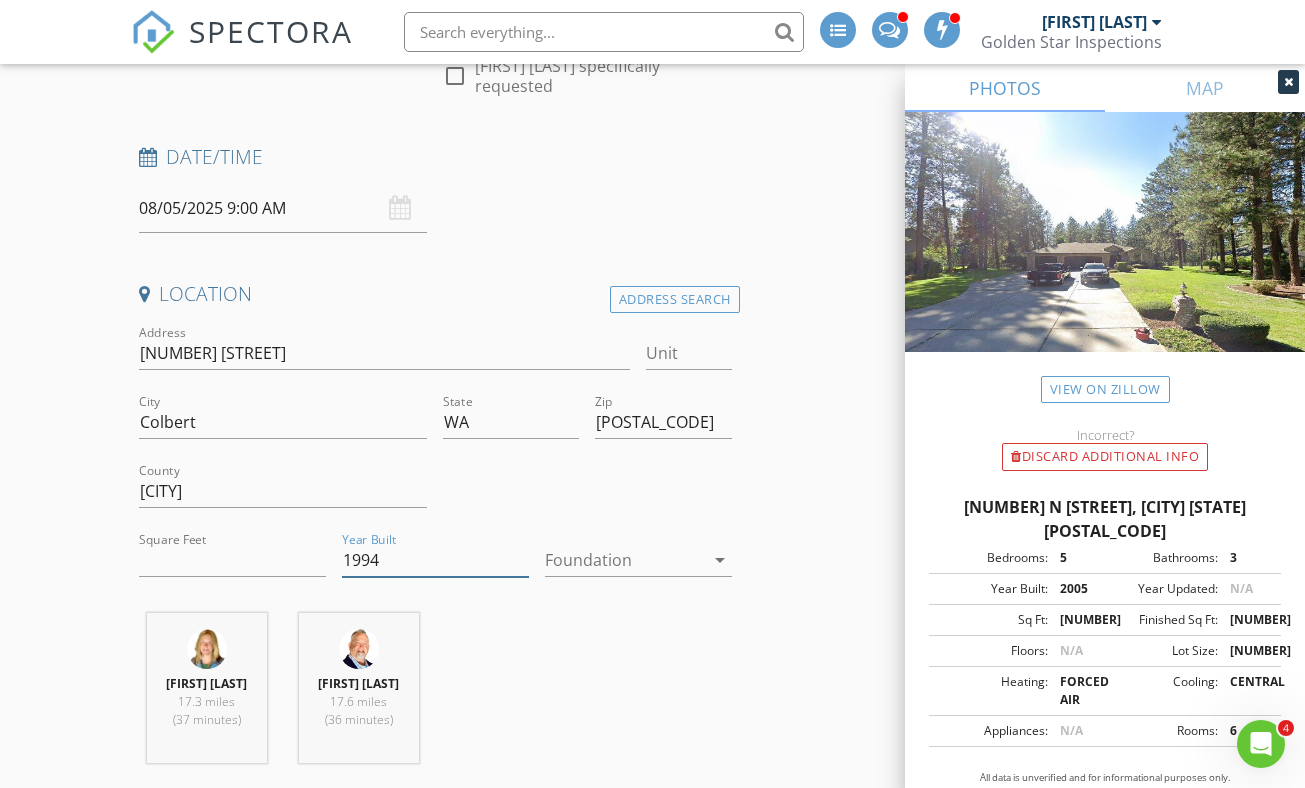 type on "1994" 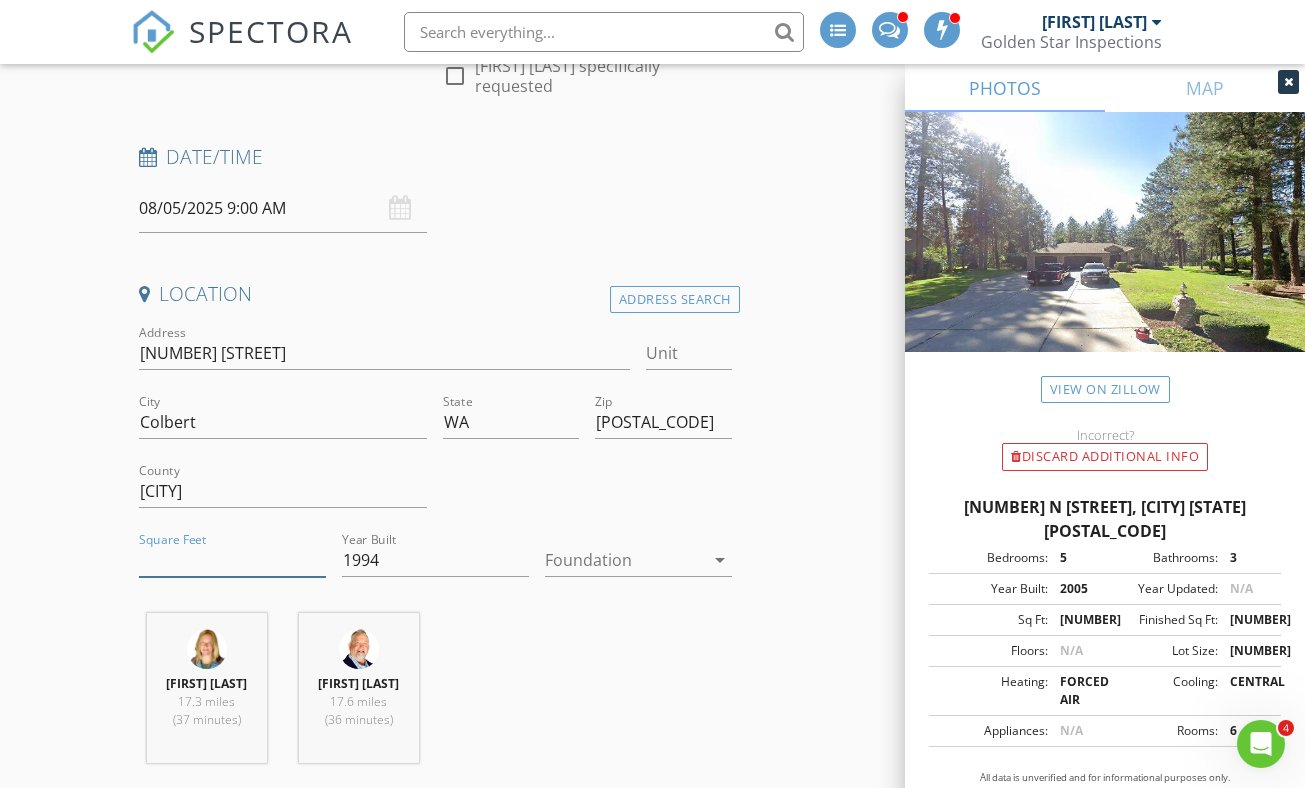 click on "6520" at bounding box center (232, 560) 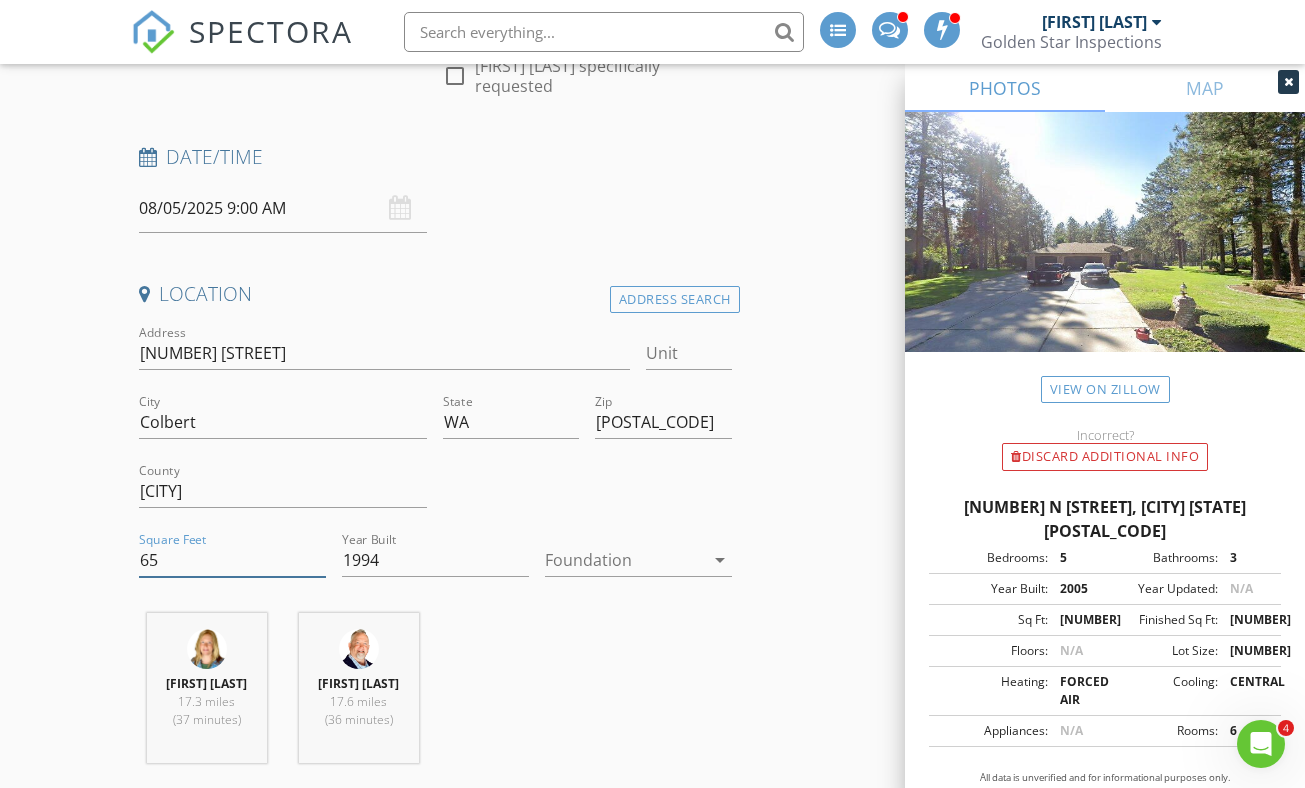 type on "6" 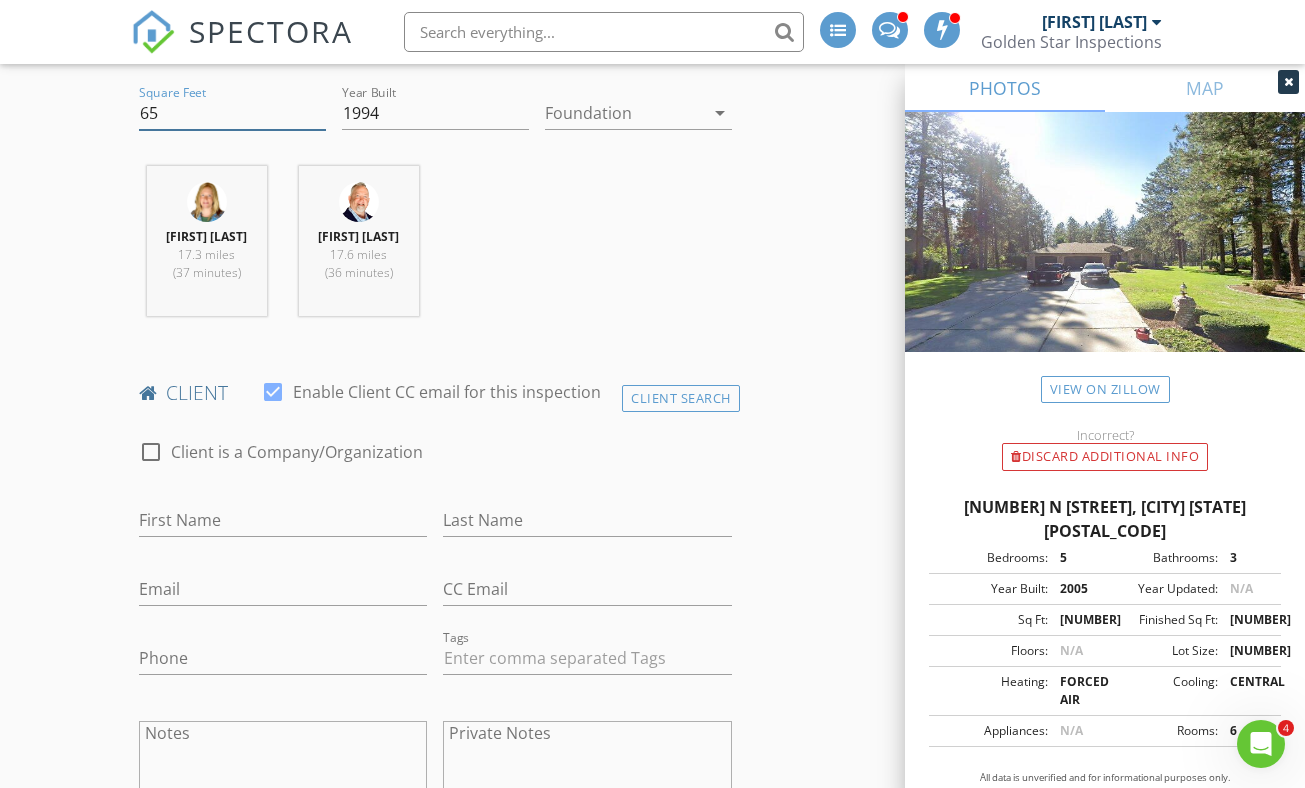 scroll, scrollTop: 887, scrollLeft: 0, axis: vertical 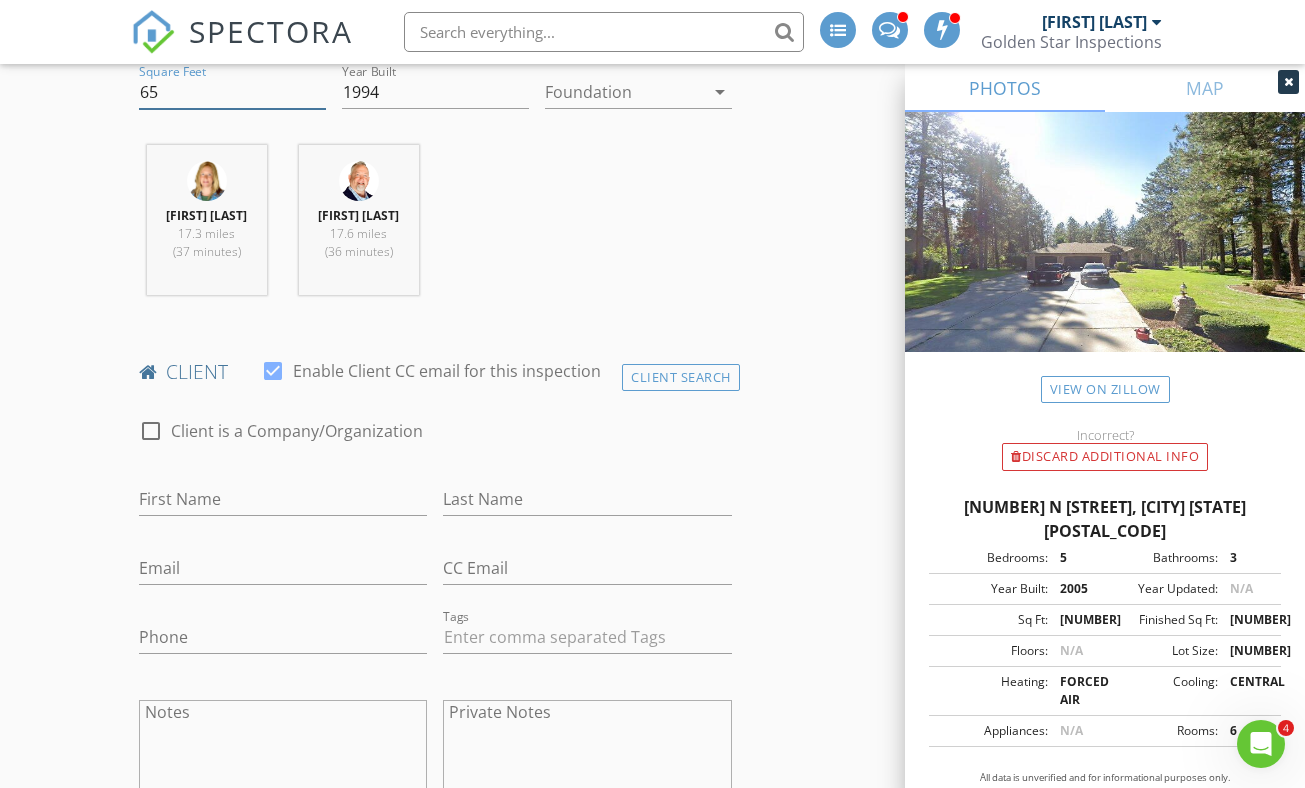type on "4349" 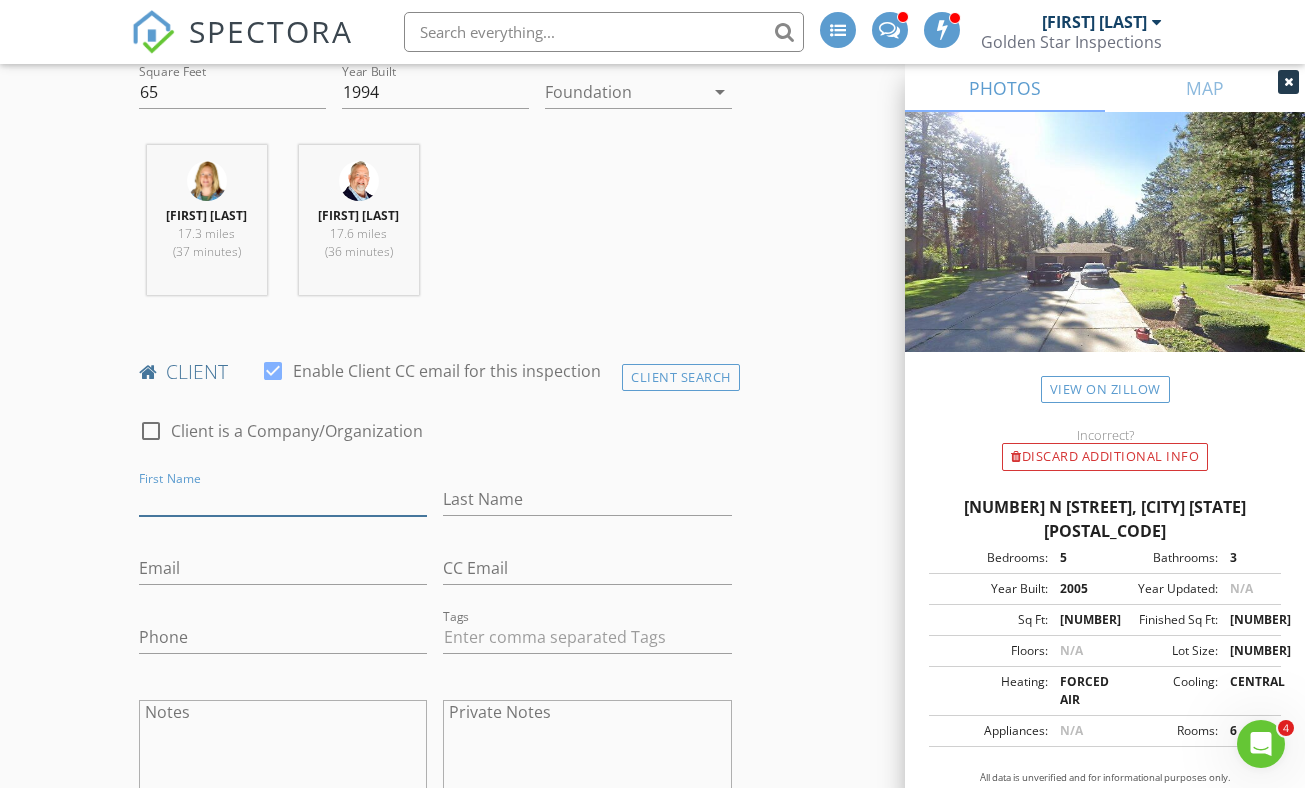 click on "First Name" at bounding box center [283, 499] 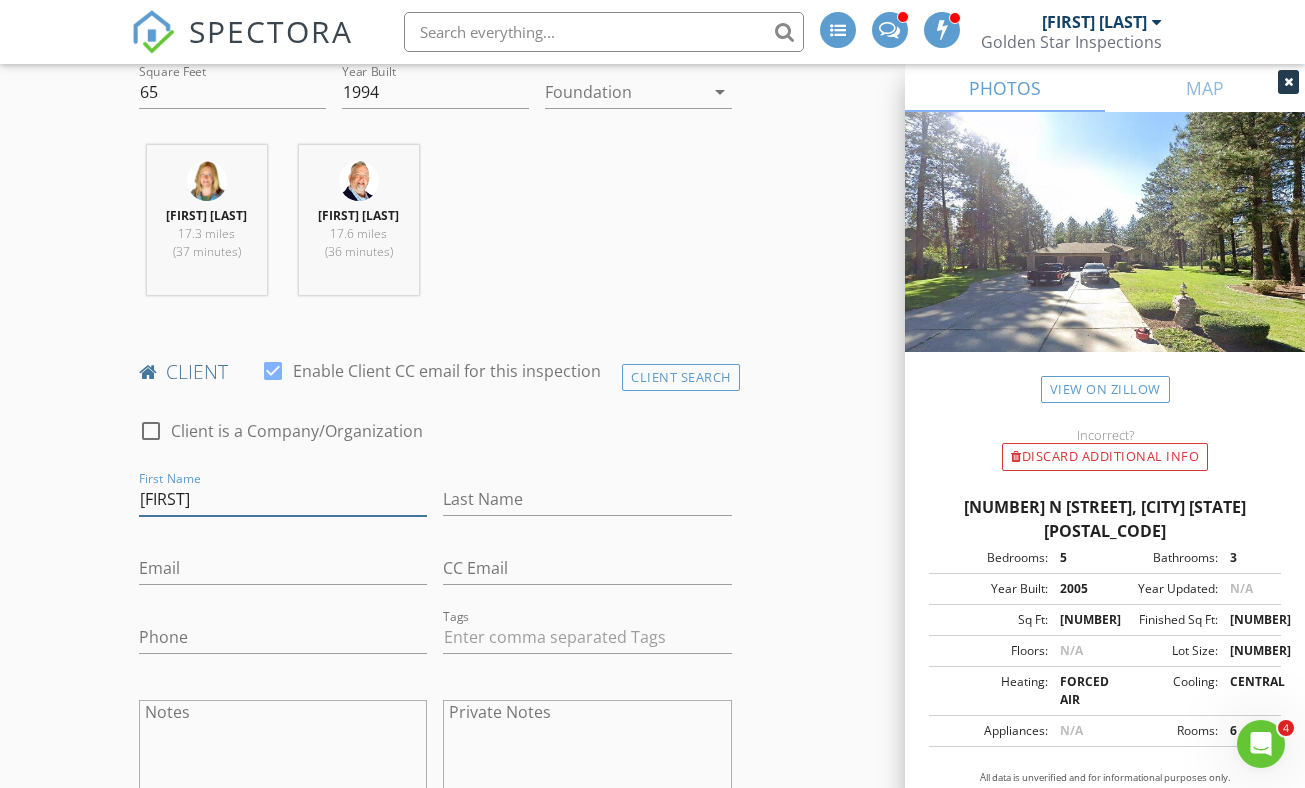 type on "Molly" 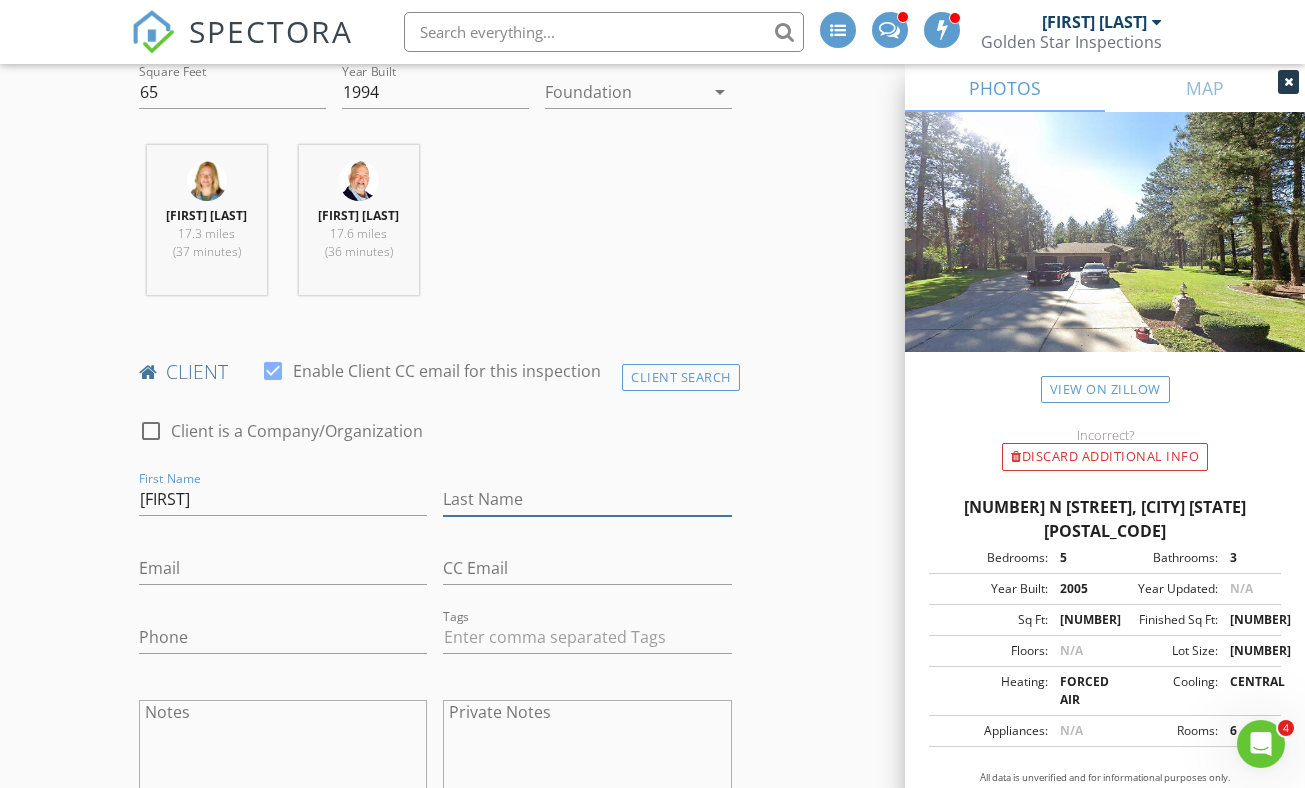 click on "Last Name" at bounding box center (587, 499) 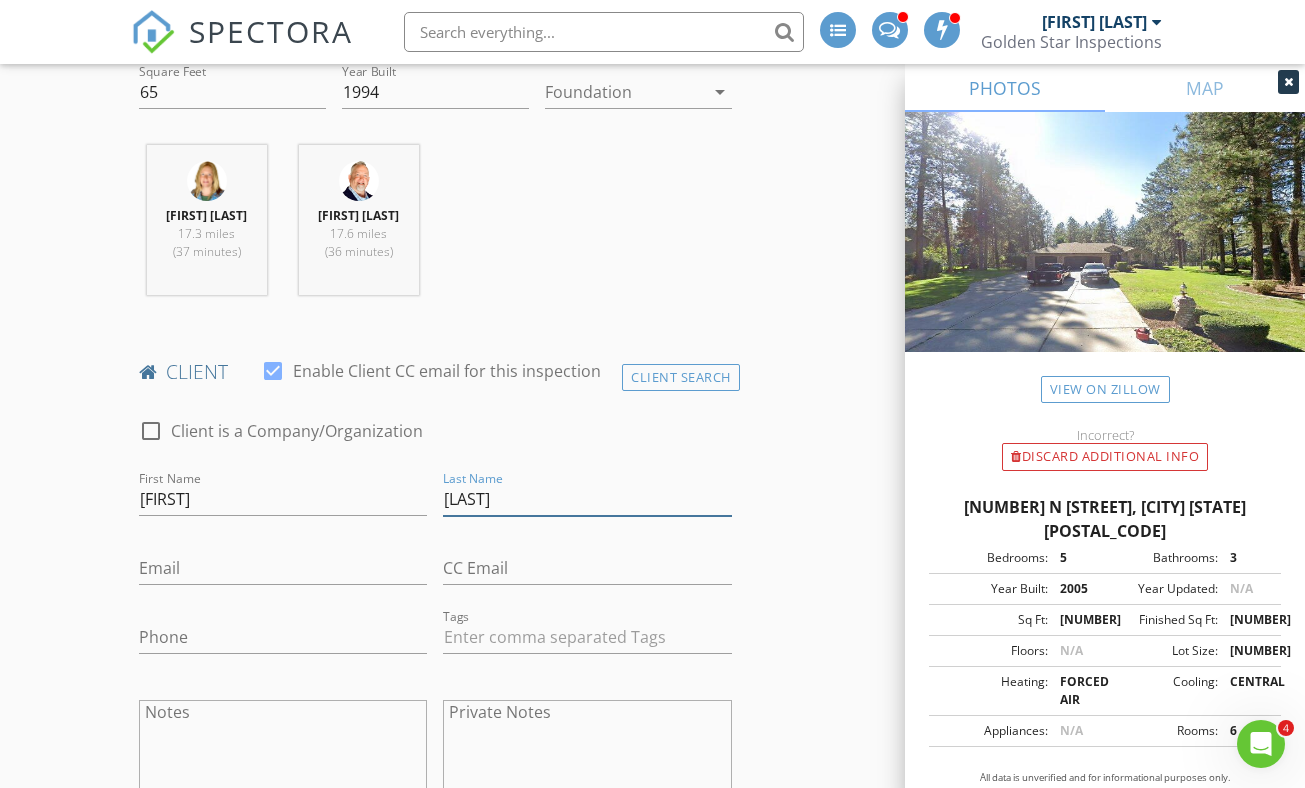 type on "[LAST]" 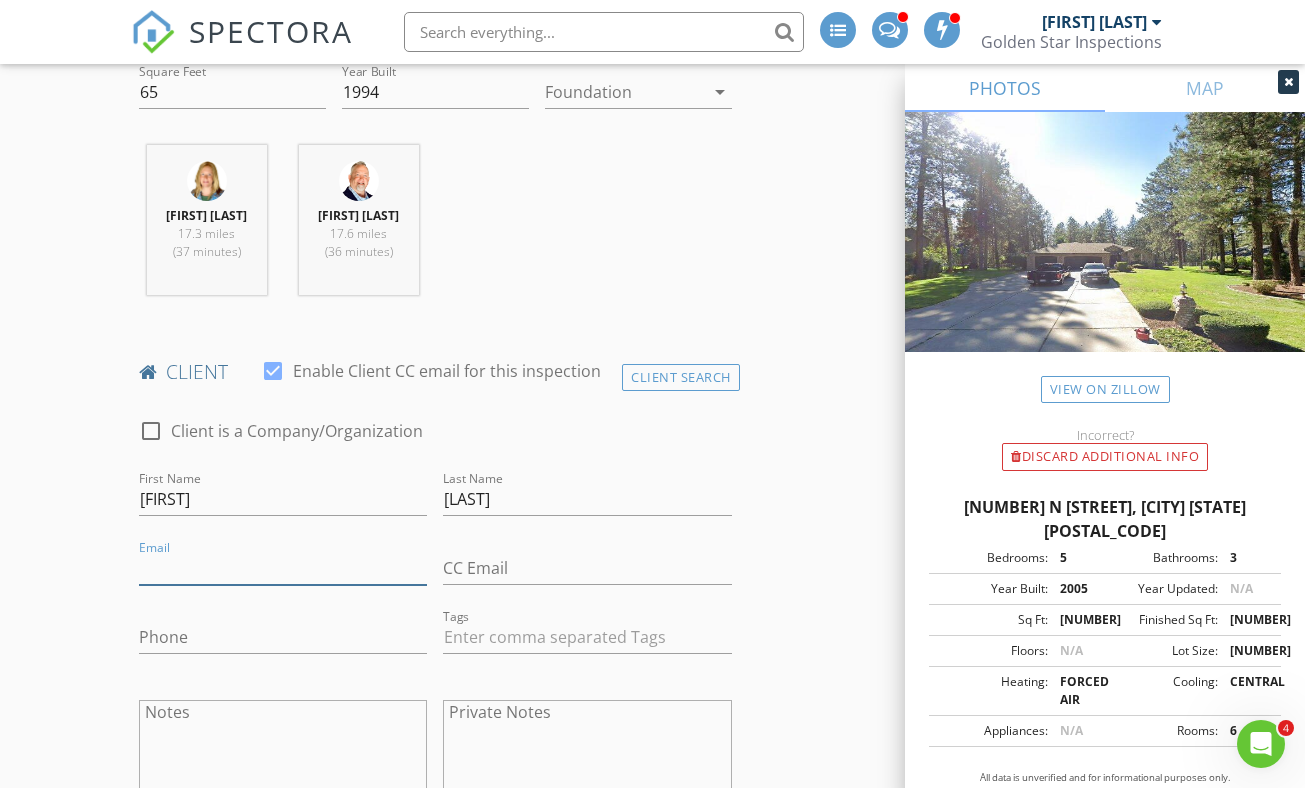 click on "Email" at bounding box center (283, 568) 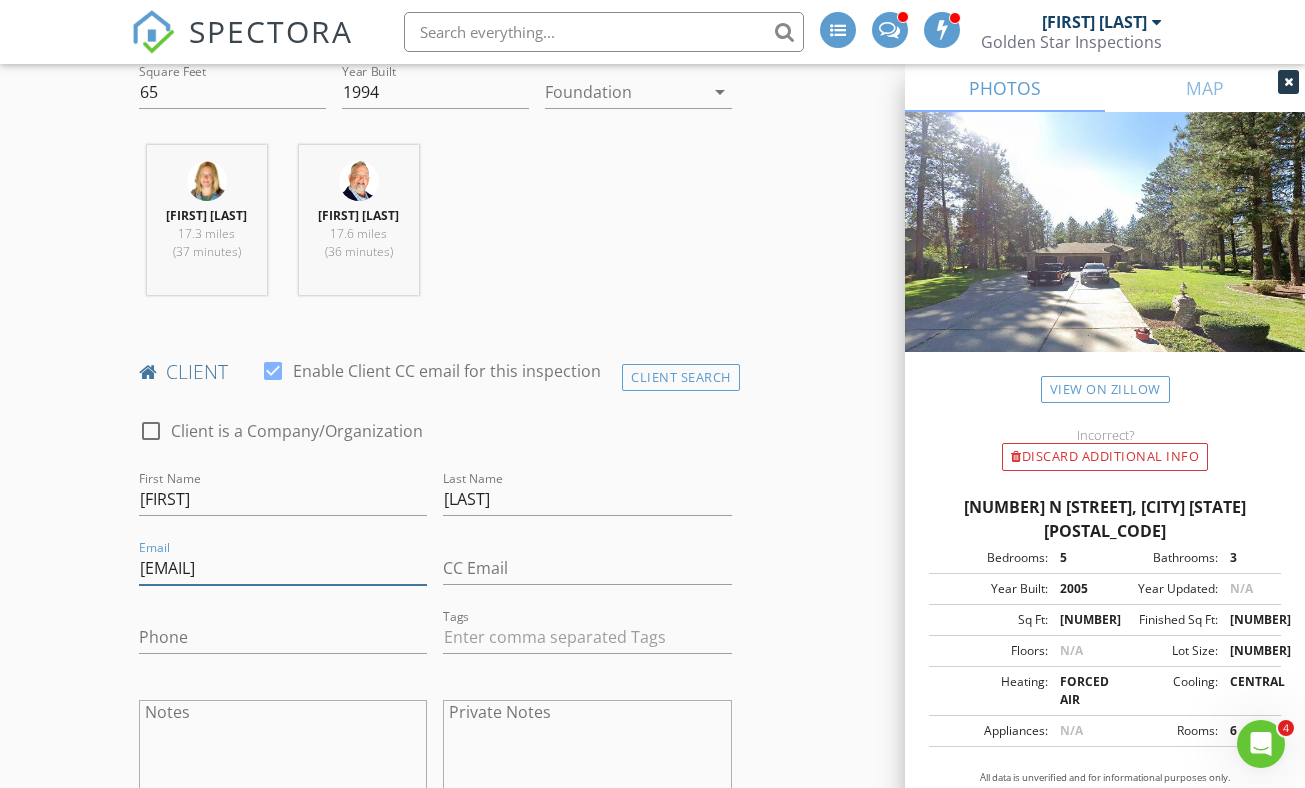 type on "[EMAIL]" 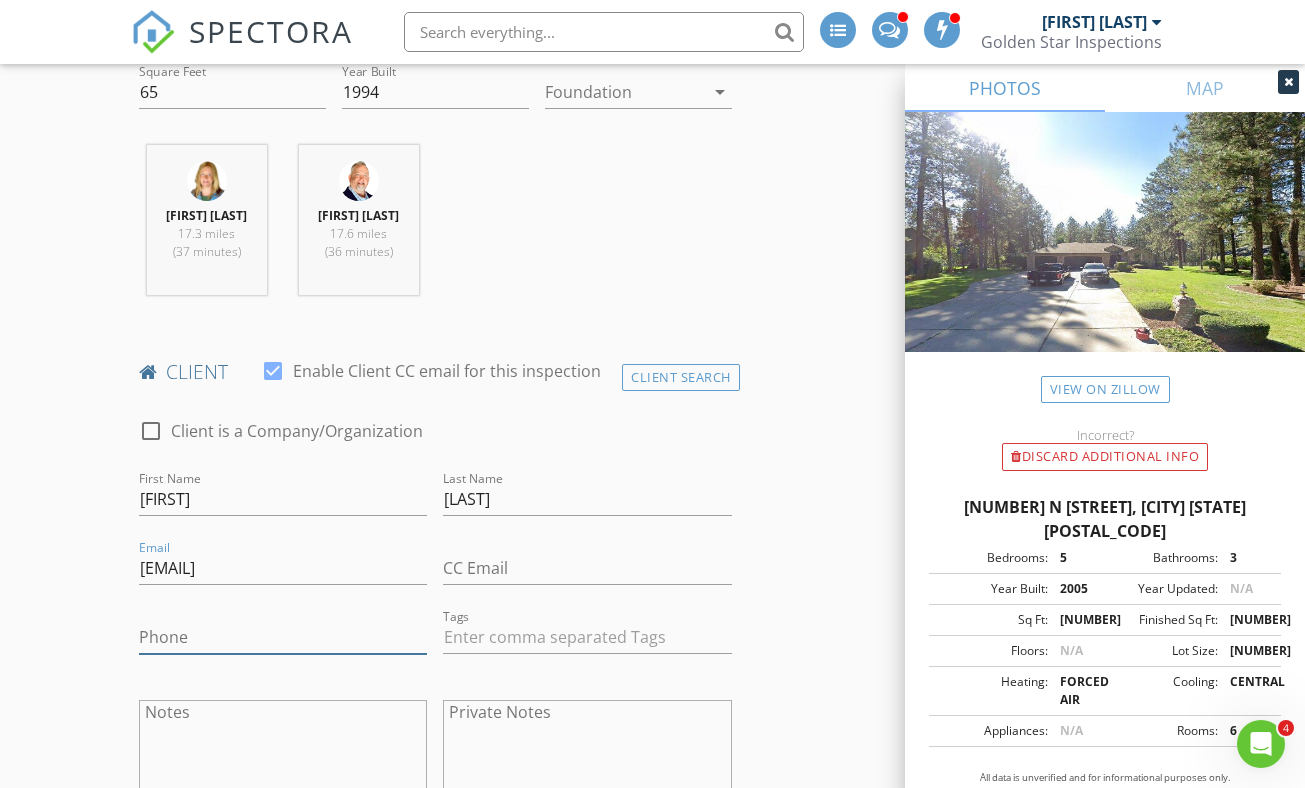 click on "Phone" at bounding box center [283, 637] 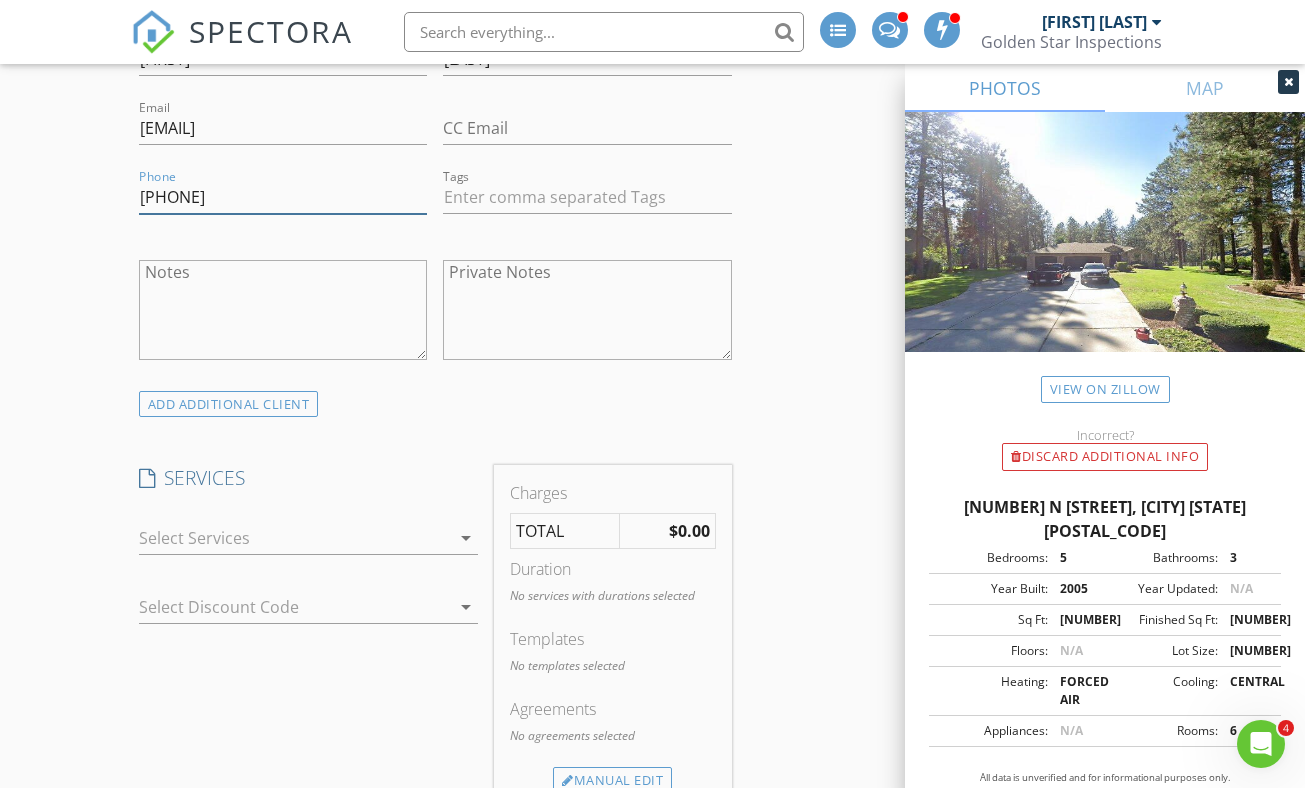 scroll, scrollTop: 1332, scrollLeft: 0, axis: vertical 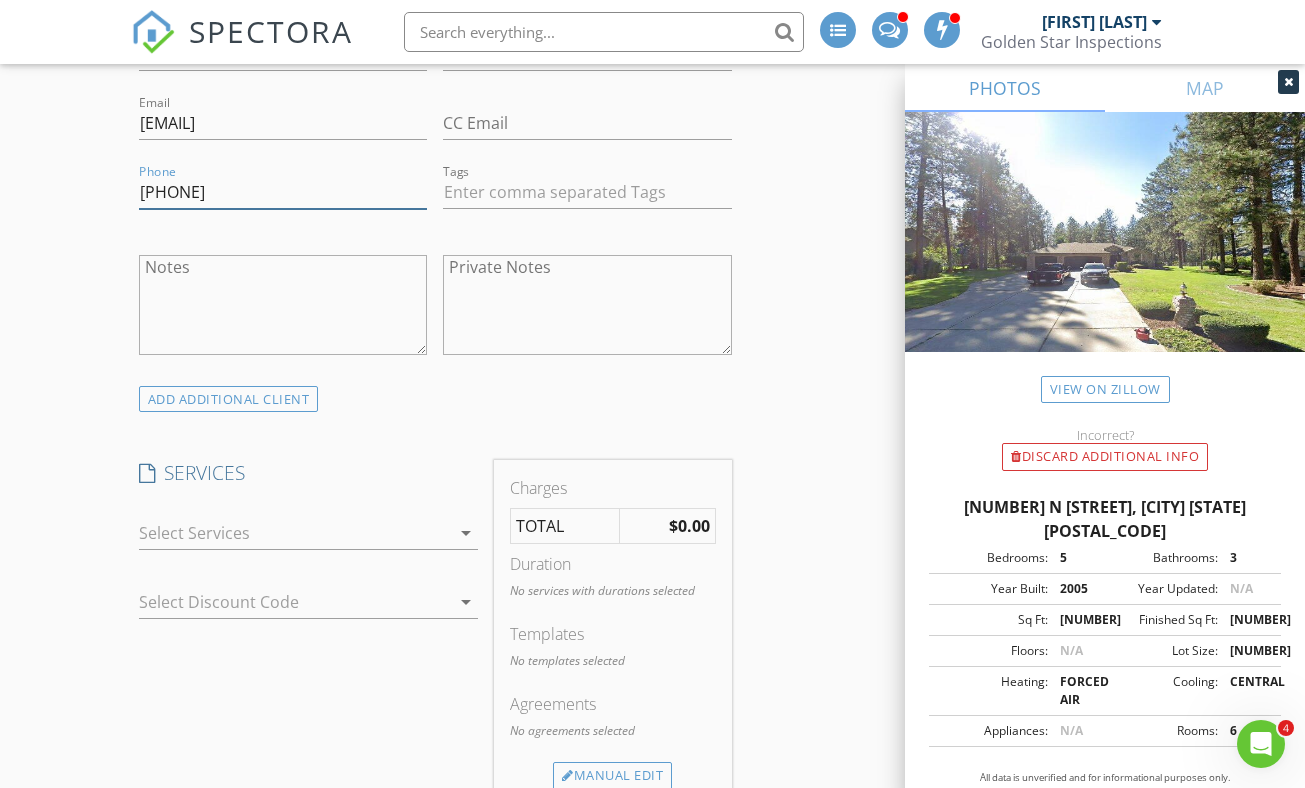 type on "[PHONE]" 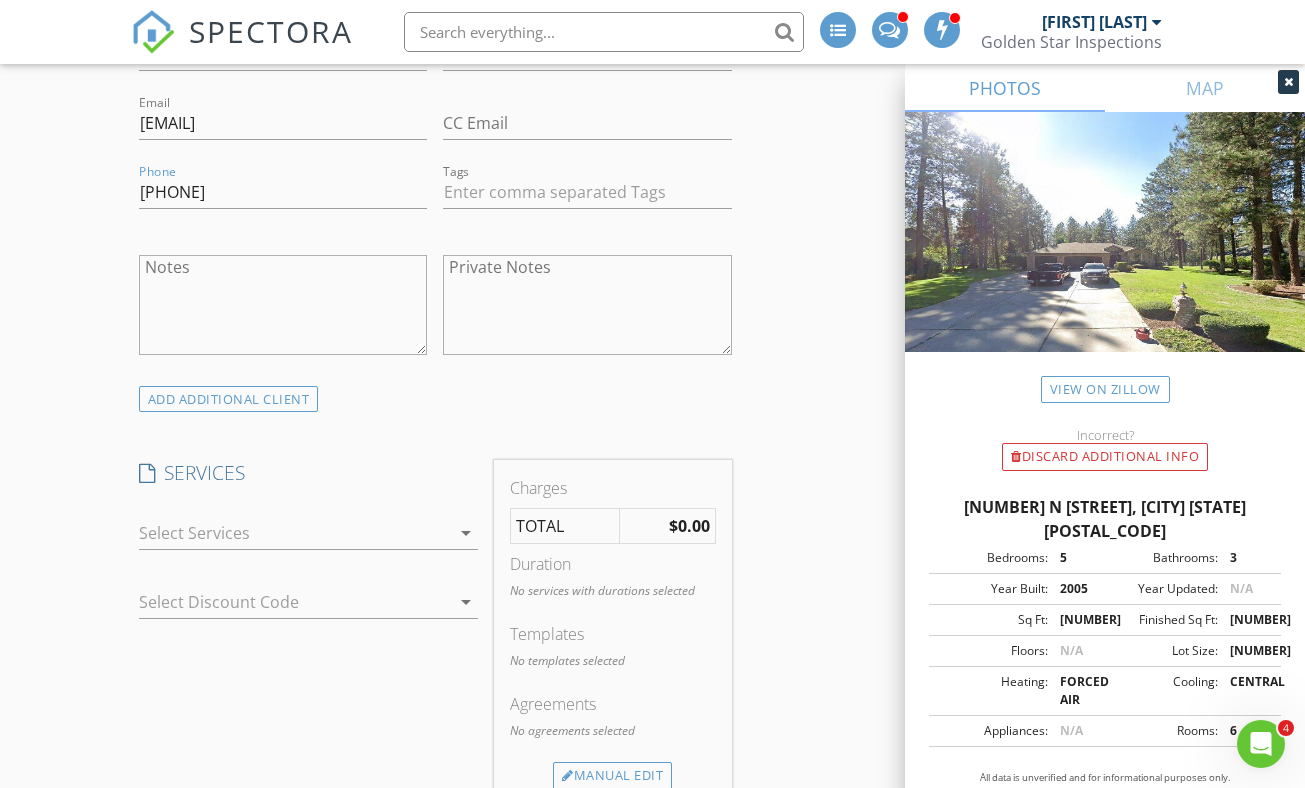 click at bounding box center [294, 533] 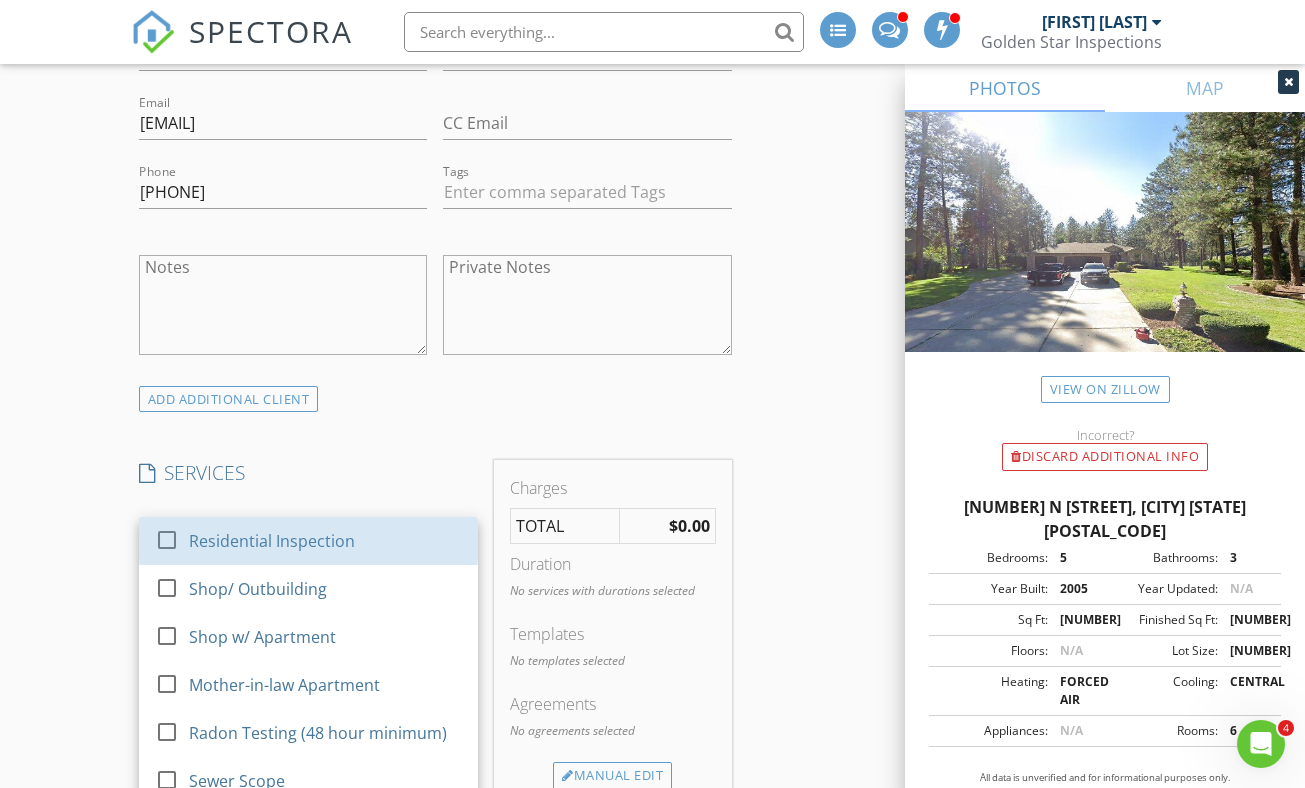click on "Residential Inspection" at bounding box center (324, 541) 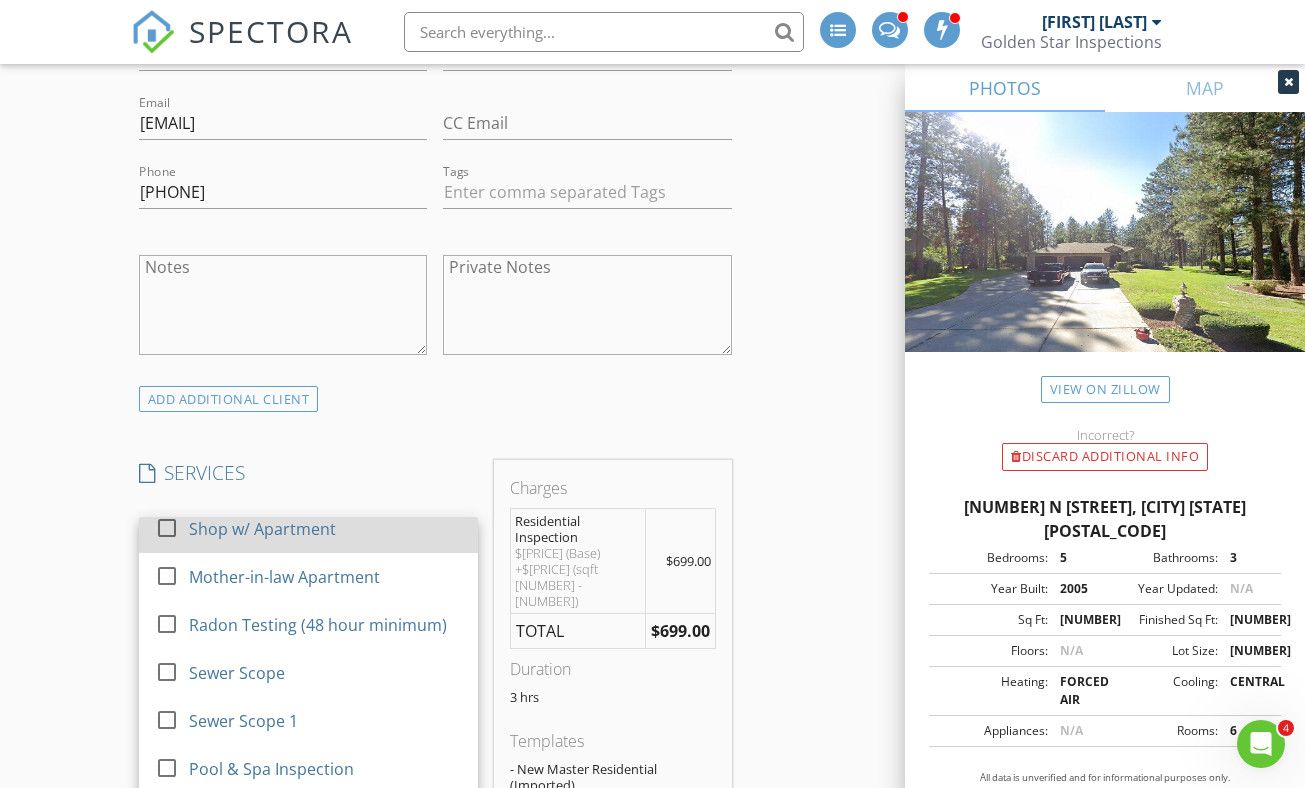scroll, scrollTop: 114, scrollLeft: 0, axis: vertical 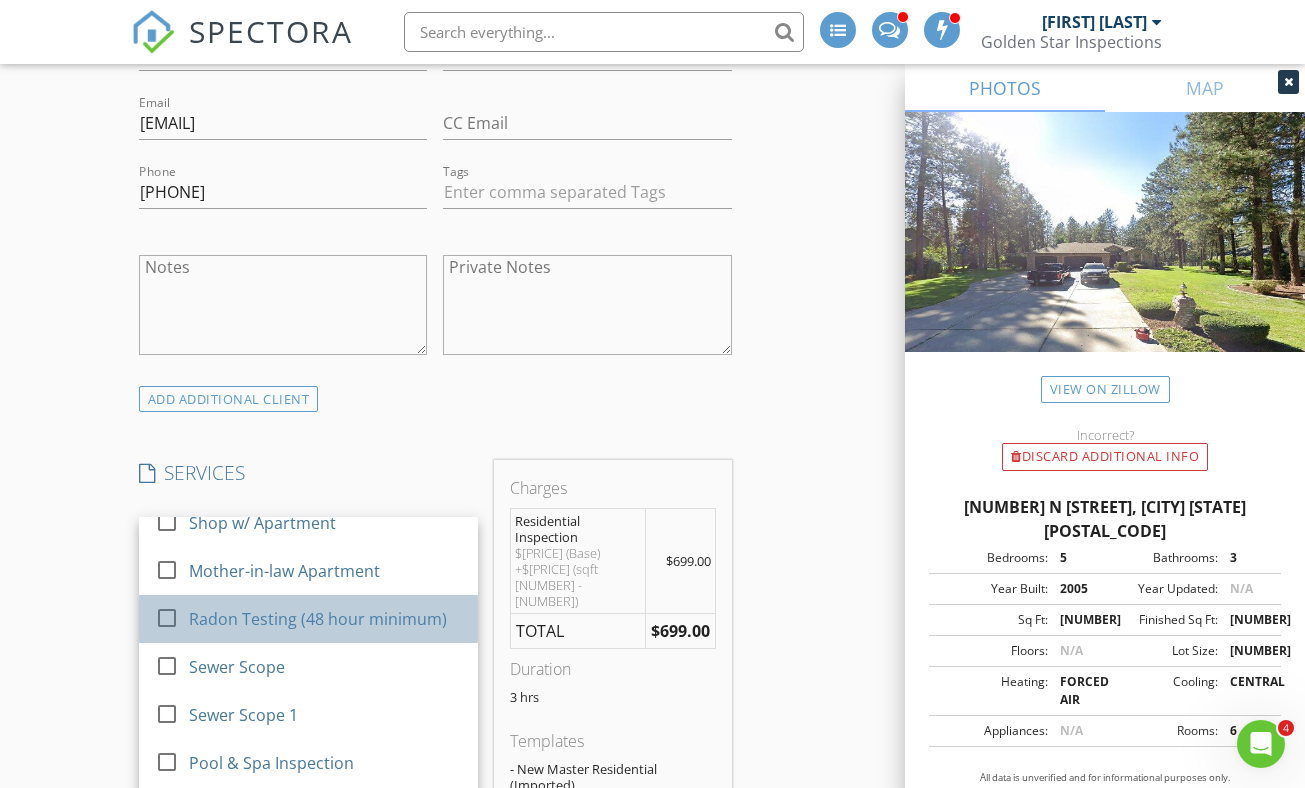click on "Radon Testing (48 hour minimum)" at bounding box center (317, 619) 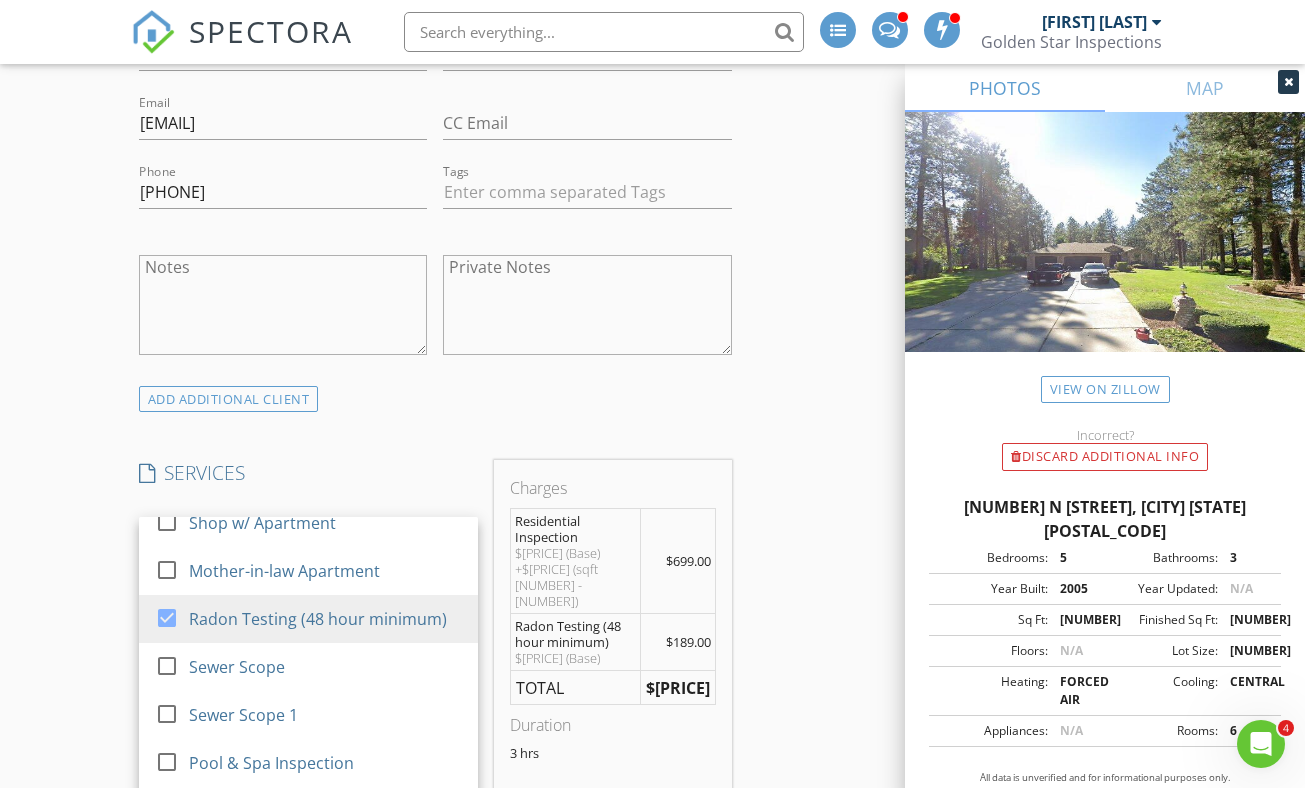 click on "New Inspection
INSPECTOR(S)
check_box   Aaron Storer   PRIMARY   check_box_outline_blank   Jeff Owens     check_box_outline_blank   Joe Stoltz     check_box_outline_blank   Ben Sanchez     check_box   Hilary Morton     Aaron Storer,  Hilary Morton arrow_drop_down   check_box_outline_blank Aaron Storer specifically requested check_box_outline_blank Hilary Morton specifically requested
Date/Time
08/05/2025 9:00 AM
Location
Address Search       Address 17709 N Ranchette Rd   Unit   City Colbert   State WA   Zip 99005   County Spokane     Square Feet 4349   Year Built 1994   Foundation arrow_drop_down     Hilary Morton     17.3 miles     (37 minutes)         Aaron Storer     17.6 miles     (36 minutes)
client
check_box Enable Client CC email for this inspection   Client Search     check_box_outline_blank Client is a Company/Organization     First Name" at bounding box center [652, 1263] 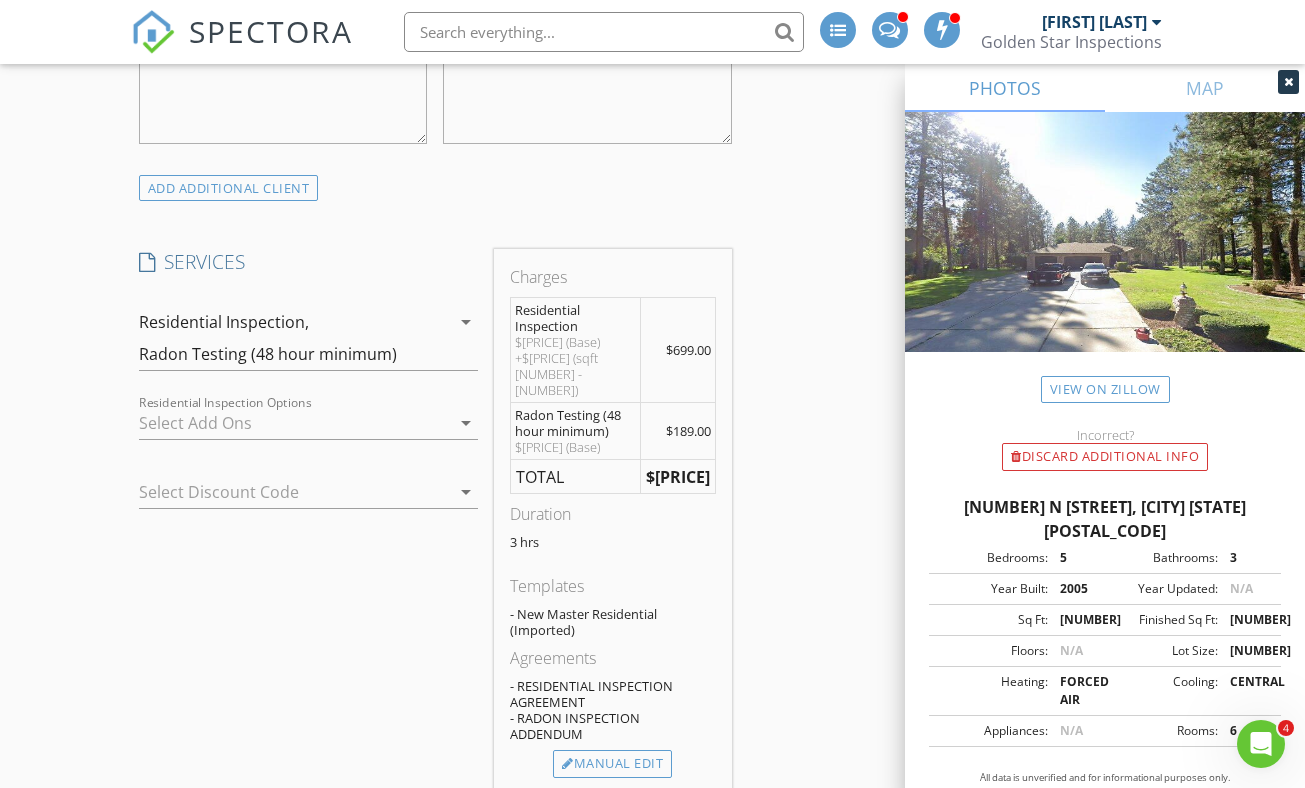 scroll, scrollTop: 1544, scrollLeft: 0, axis: vertical 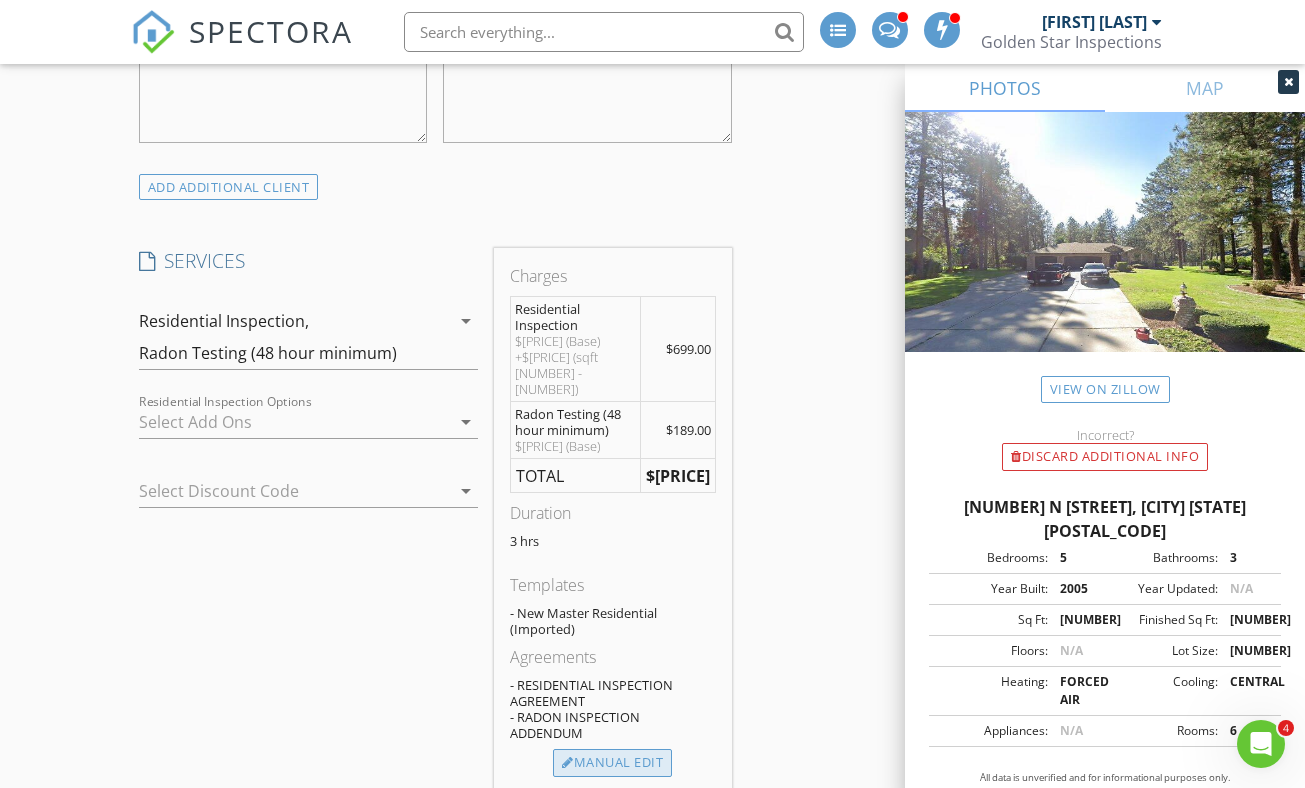click at bounding box center [568, 763] 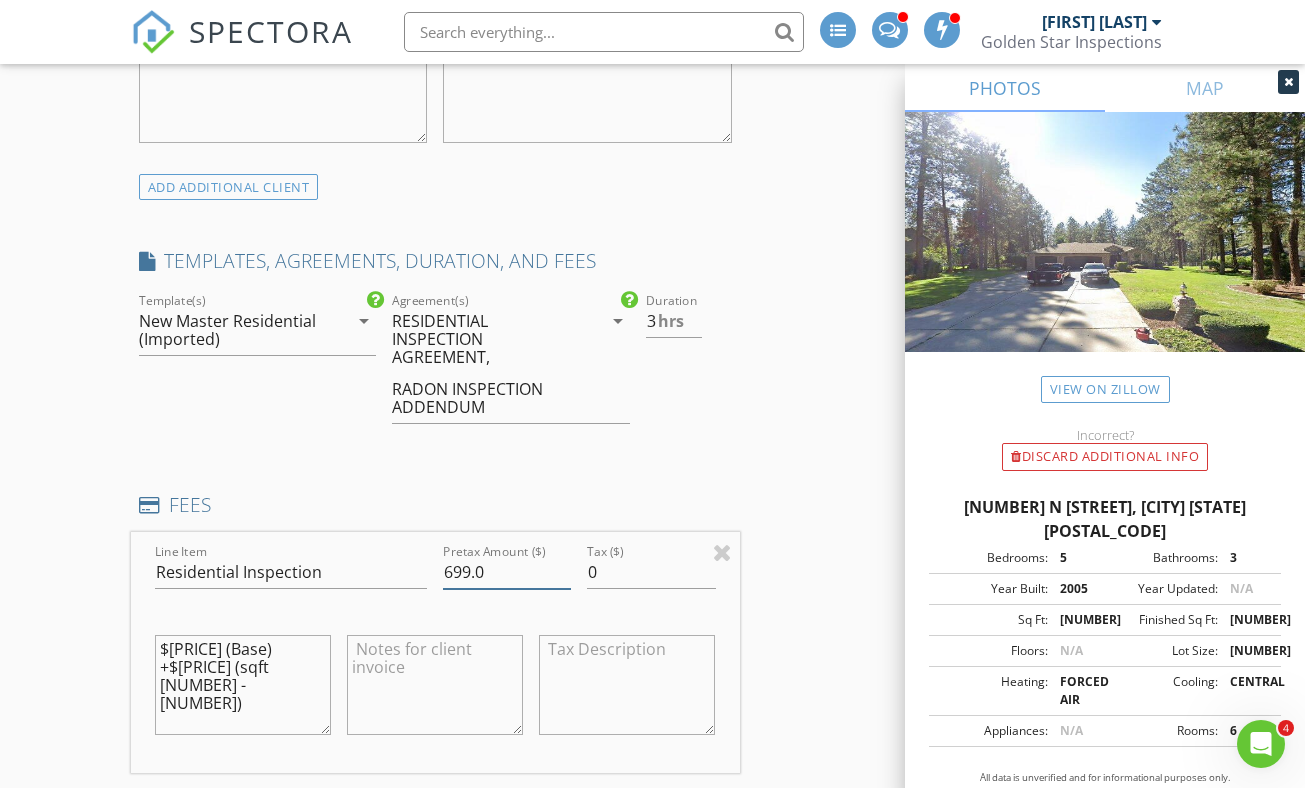 click on "699.0" at bounding box center (507, 572) 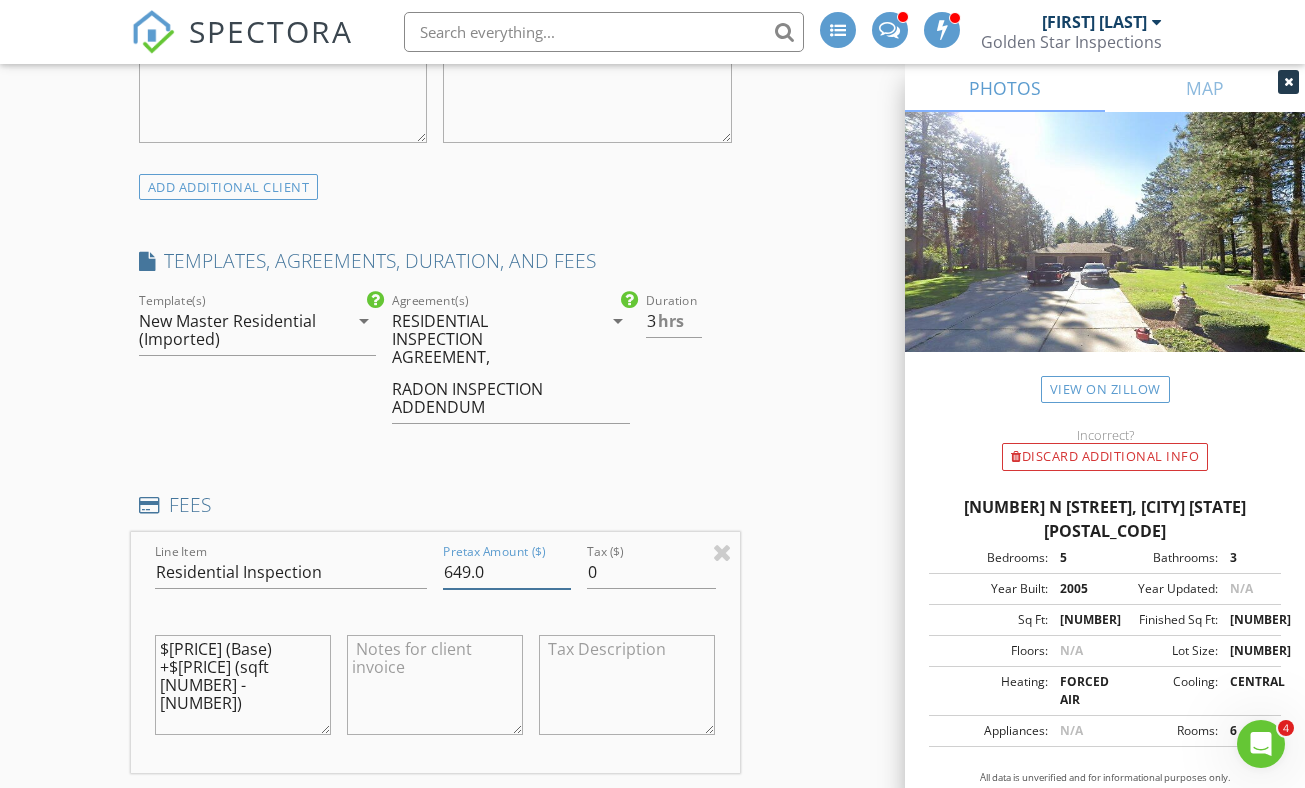 type on "649.0" 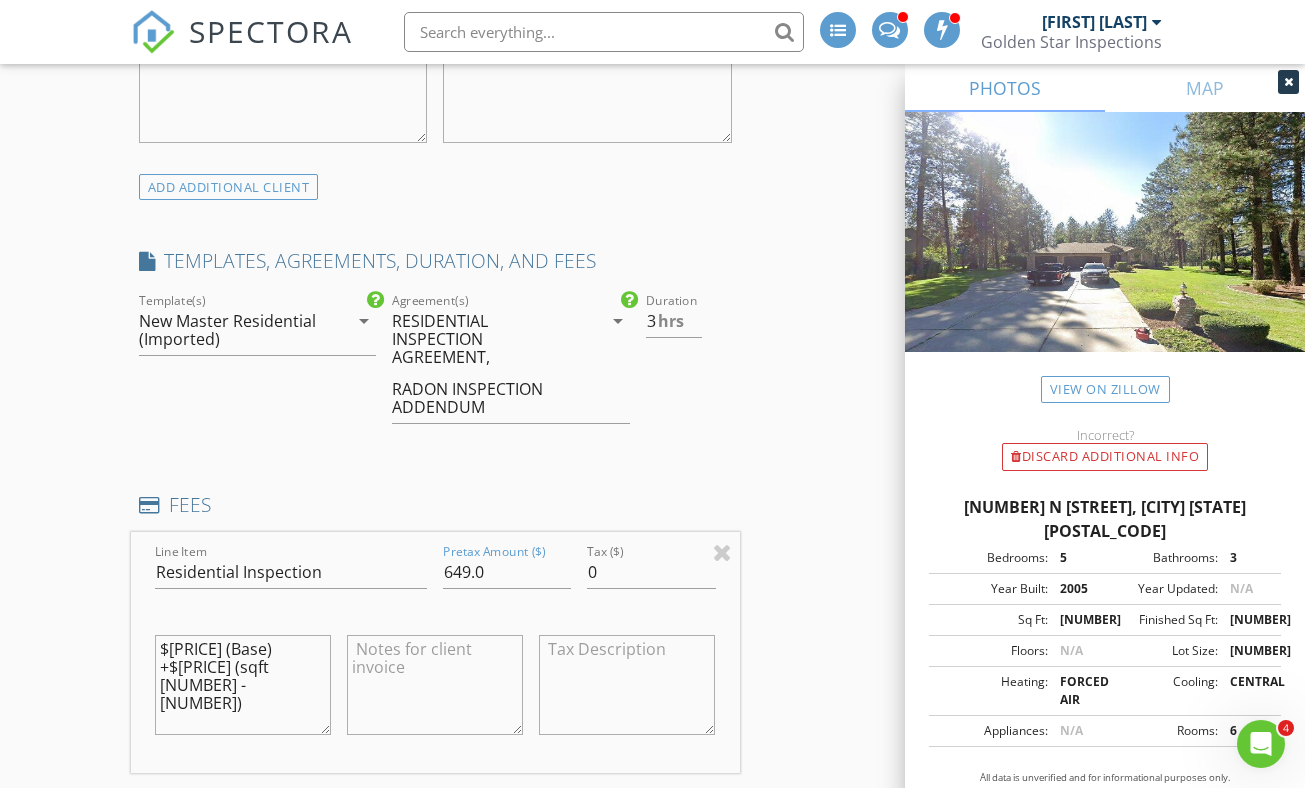 click on "RESIDENTIAL INSPECTION AGREEMENT," at bounding box center (486, 339) 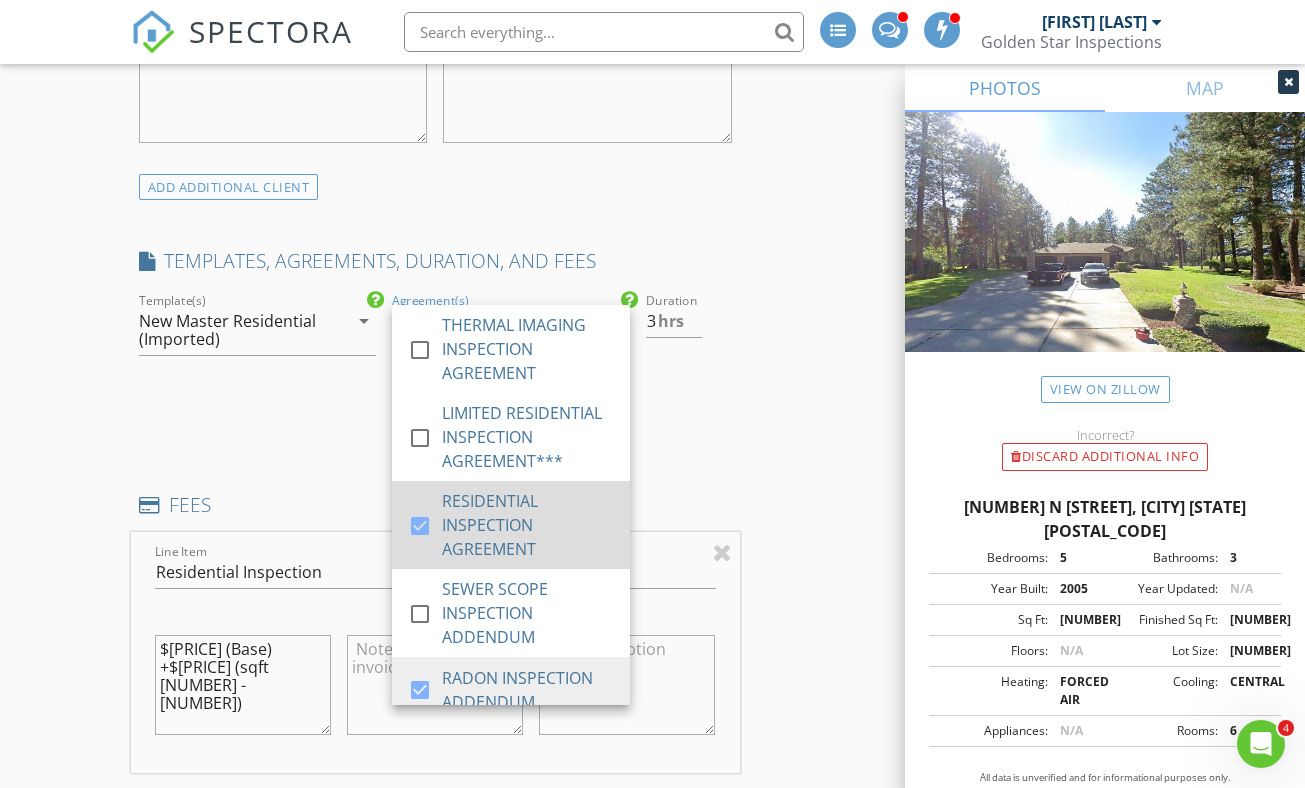 click on "RESIDENTIAL INSPECTION AGREEMENT" at bounding box center (529, 525) 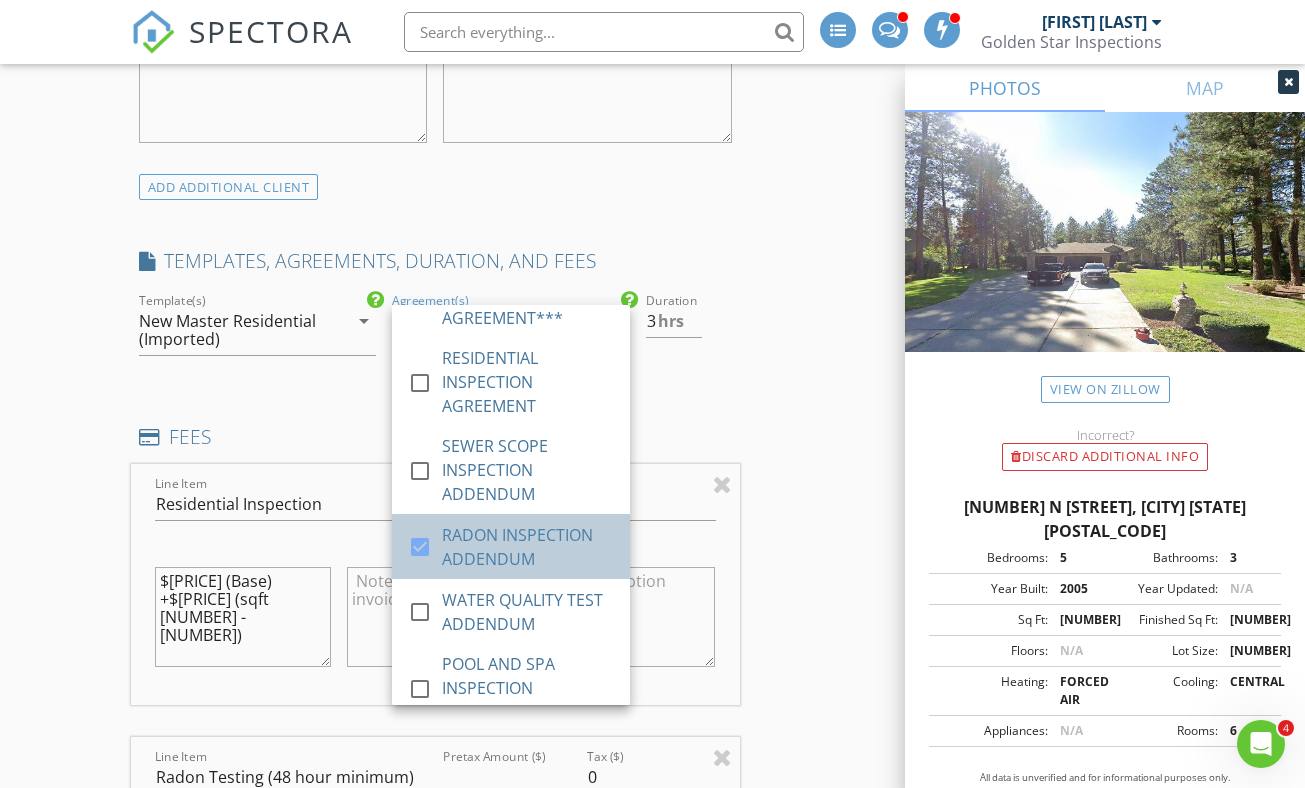 click on "RADON INSPECTION ADDENDUM" at bounding box center [529, 546] 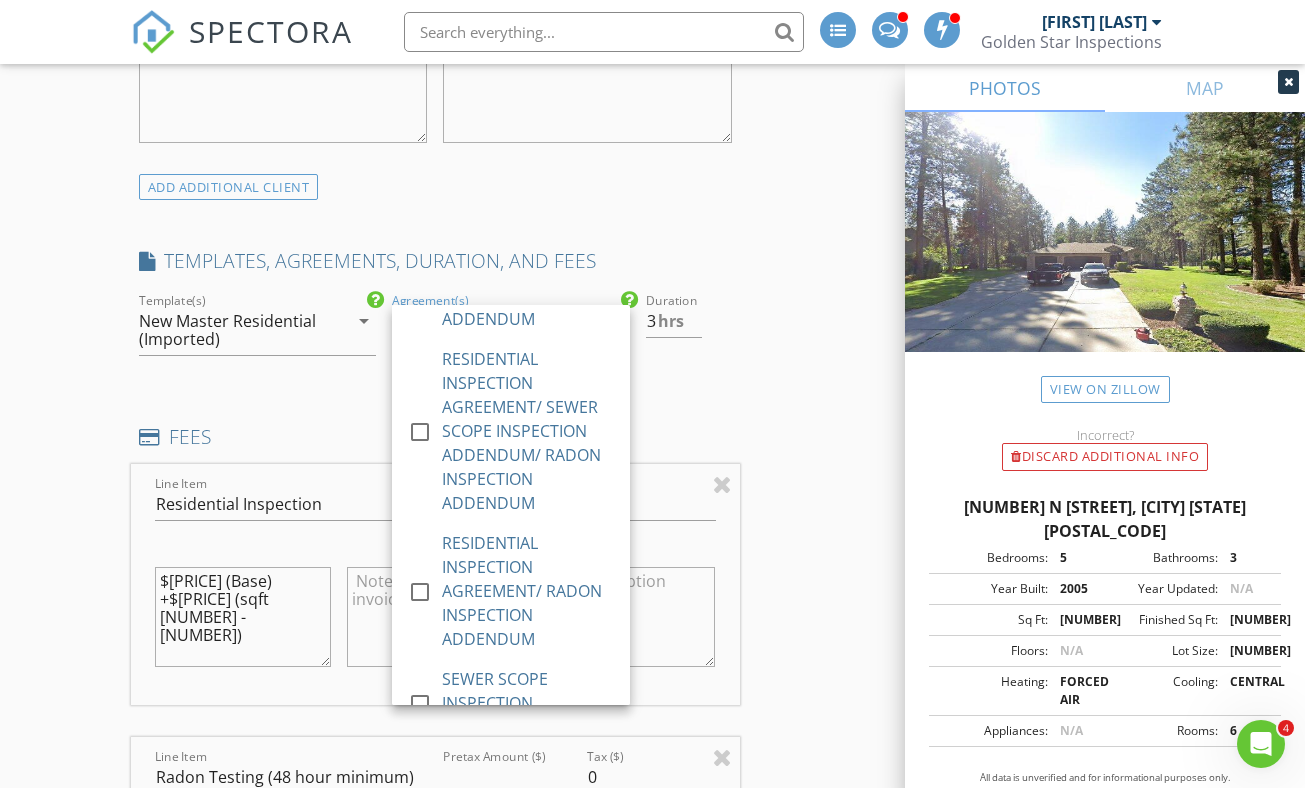 scroll, scrollTop: 826, scrollLeft: 0, axis: vertical 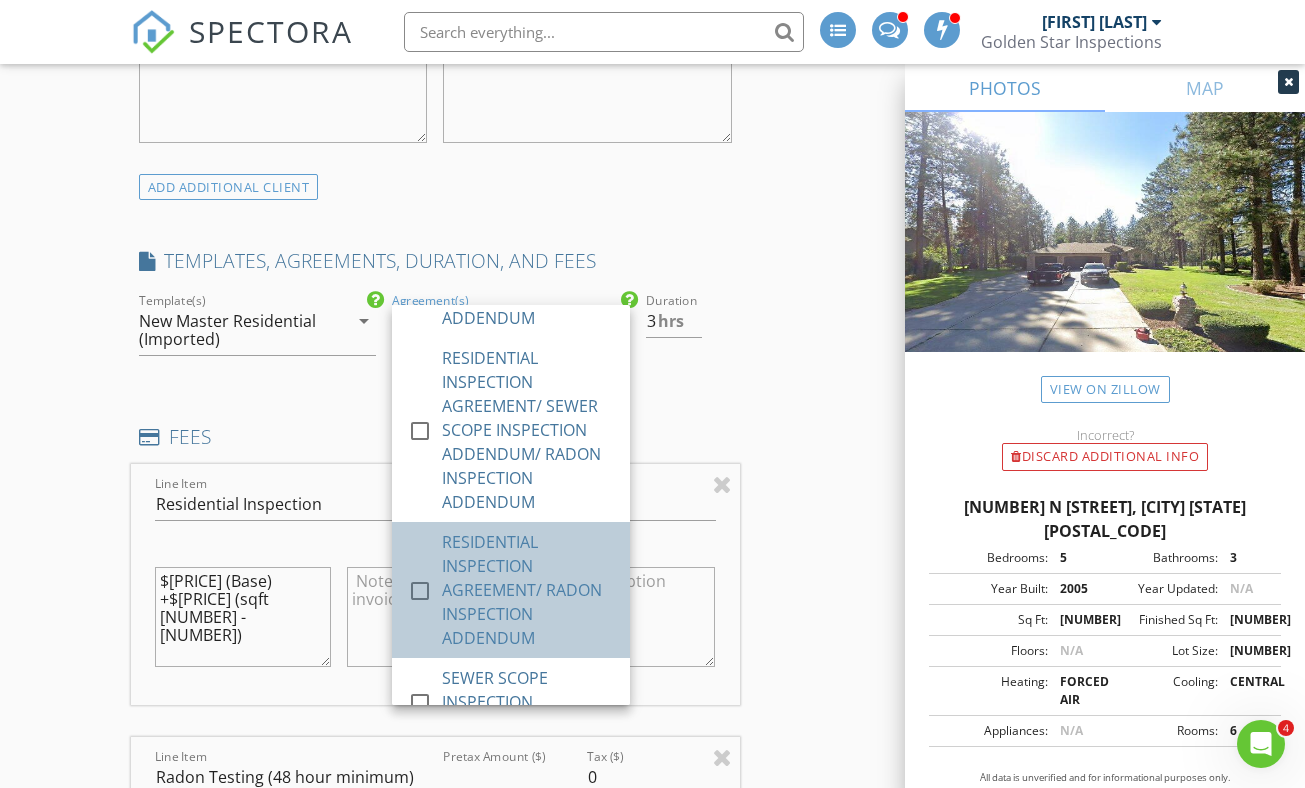 click on "RESIDENTIAL INSPECTION AGREEMENT/ RADON INSPECTION ADDENDUM" at bounding box center (529, 590) 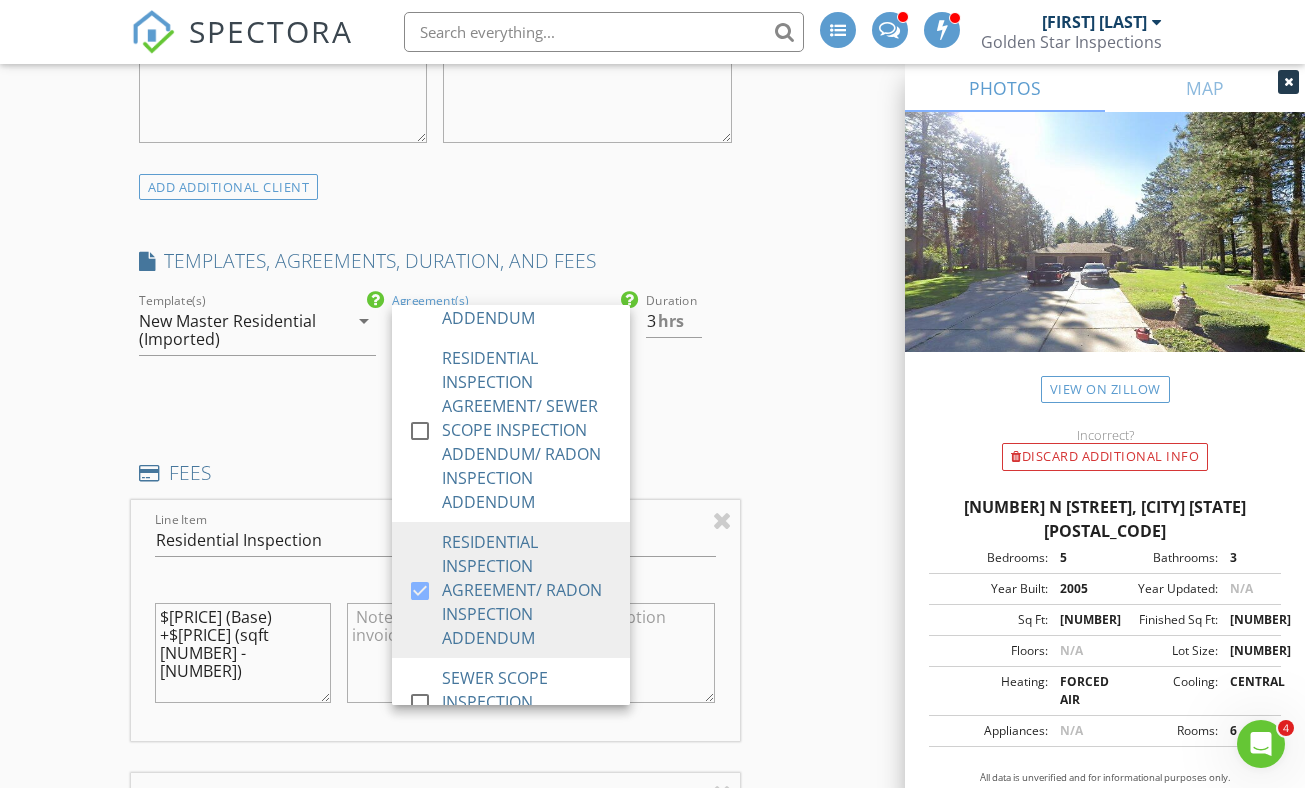 click on "FEES" at bounding box center (435, 473) 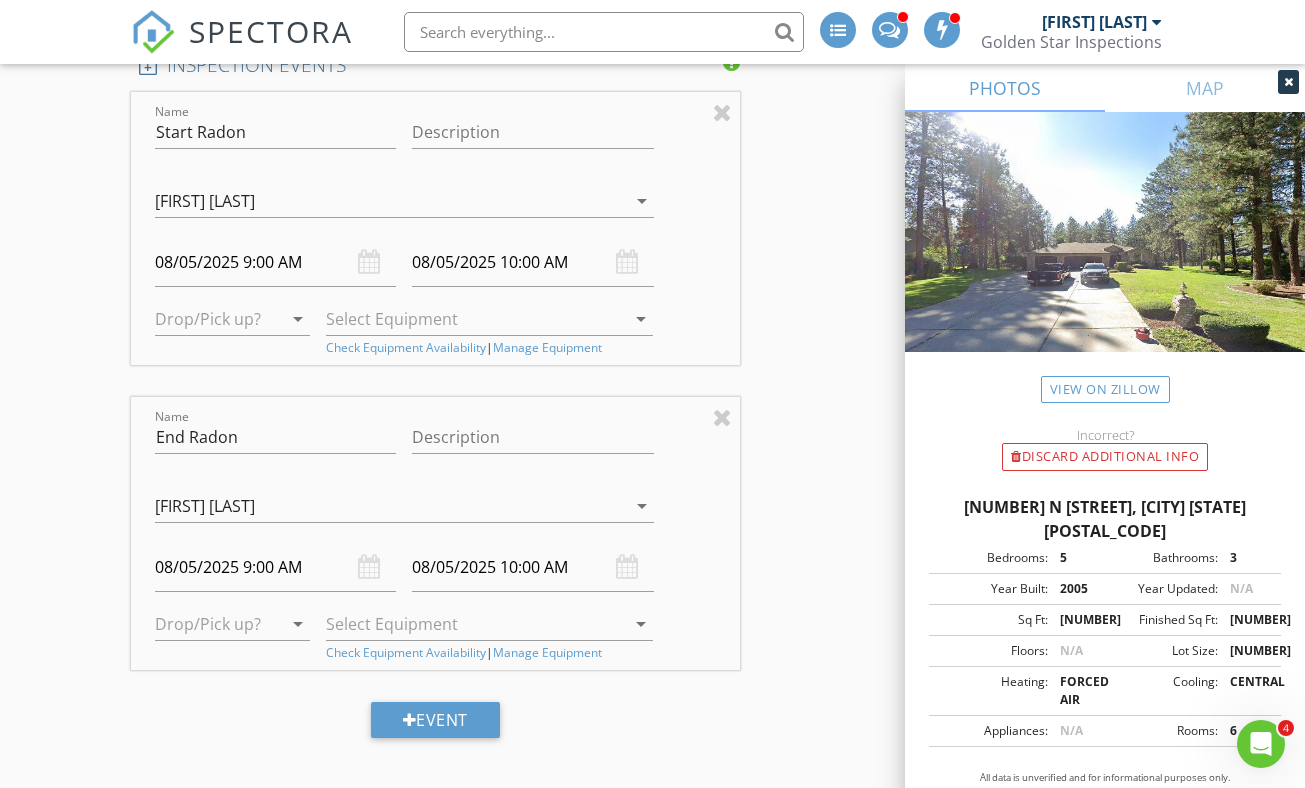 scroll, scrollTop: 2683, scrollLeft: 0, axis: vertical 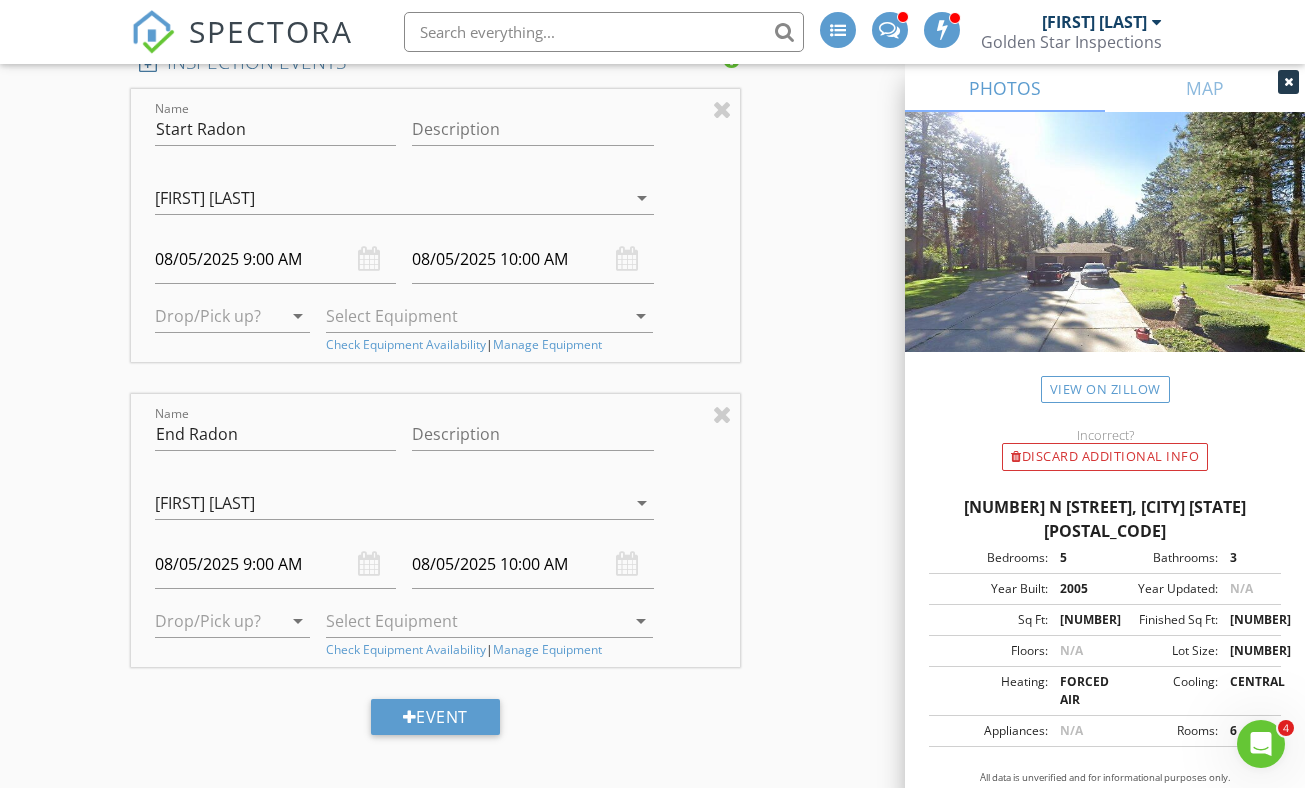 click on "08/05/2025 9:00 AM" at bounding box center (276, 259) 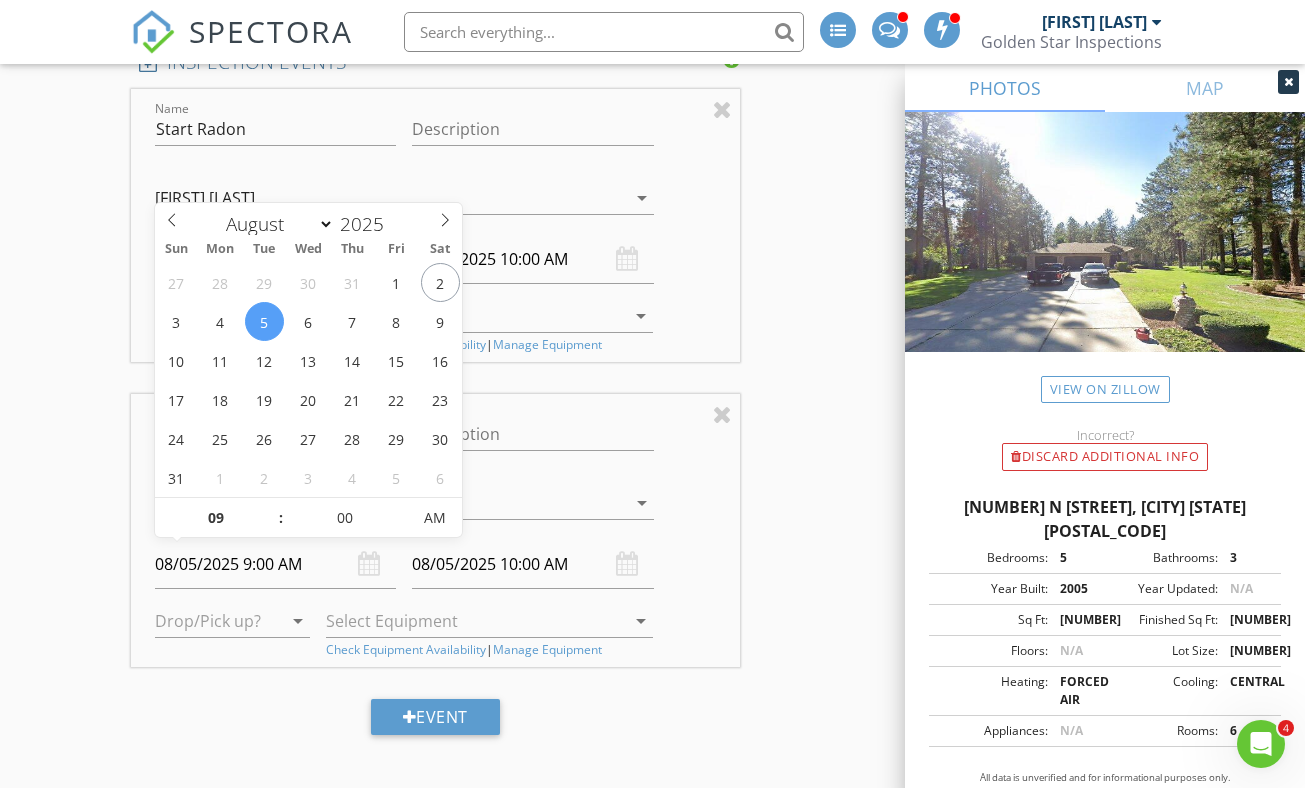 click on "08/05/2025 9:00 AM" at bounding box center (276, 564) 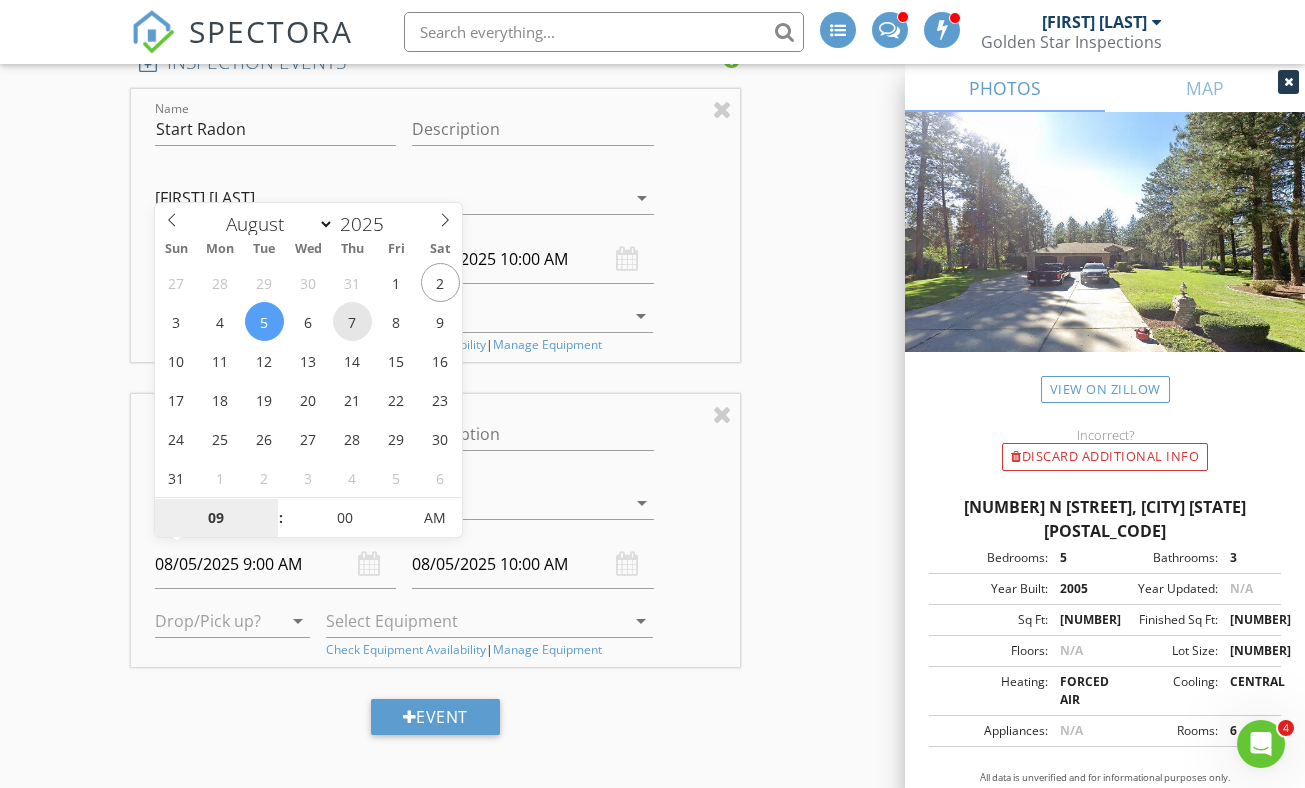 type on "08/07/2025 9:00 AM" 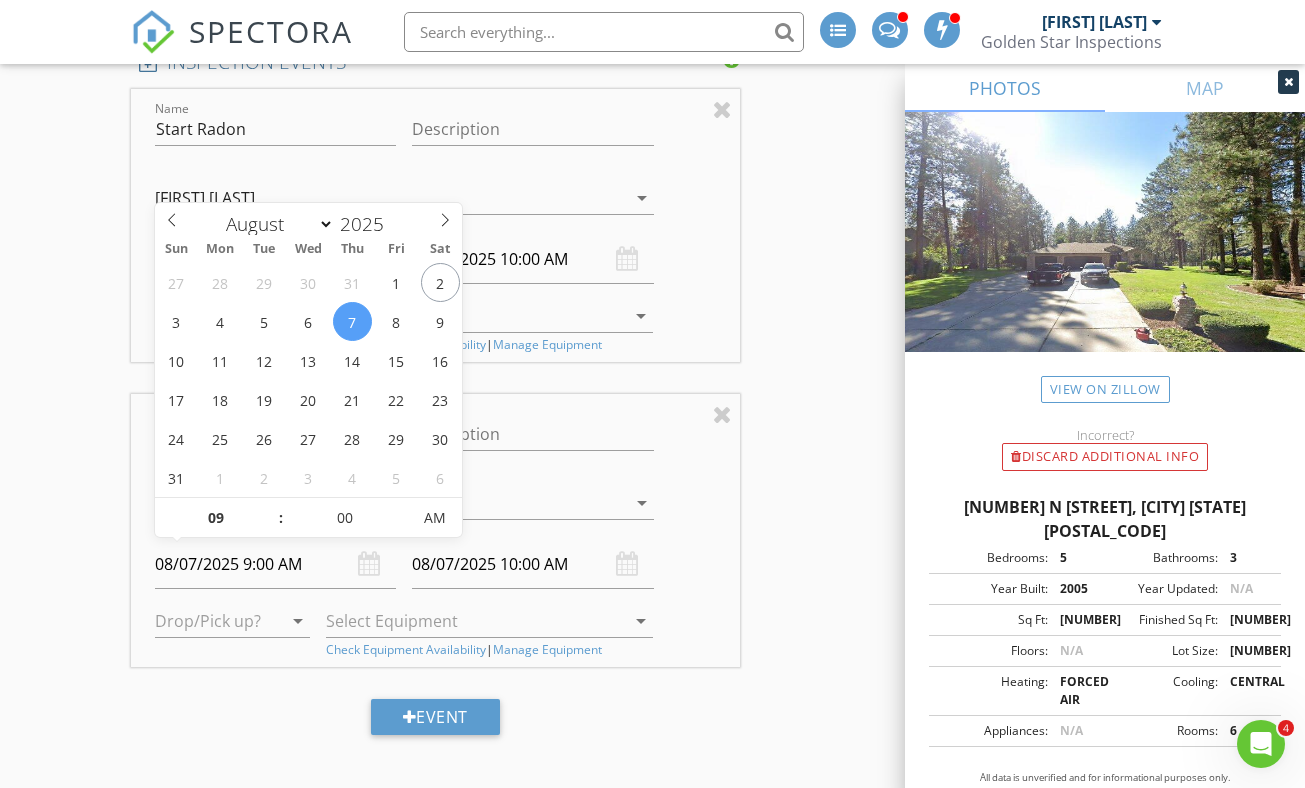 click on "Name End Radon   Description     Aaron Storer   Jeff Owens   Joe Stoltz   Ben Sanchez   Hilary Morton Aaron Storer arrow_drop_down     08/07/2025 9:00 AM   08/07/2025 10:00 AM   arrow_drop_down   check_box_outline_blank Currie 2187 [NEEDS CALIBRATION] check_box_outline_blank Lung C 1925 [NEEDS CALIBRATION] check_box_outline_blank Nobel 6445 [NEEDS CALIBRATION] check_box_outline_blank Ra Mon 5109 [NEEDS CALIBRATION] check_box_outline_blank Real Rad 9385 [NEEDS CALIBRATION] arrow_drop_down   Check Equipment Availability
|
Manage Equipment" at bounding box center (435, 530) 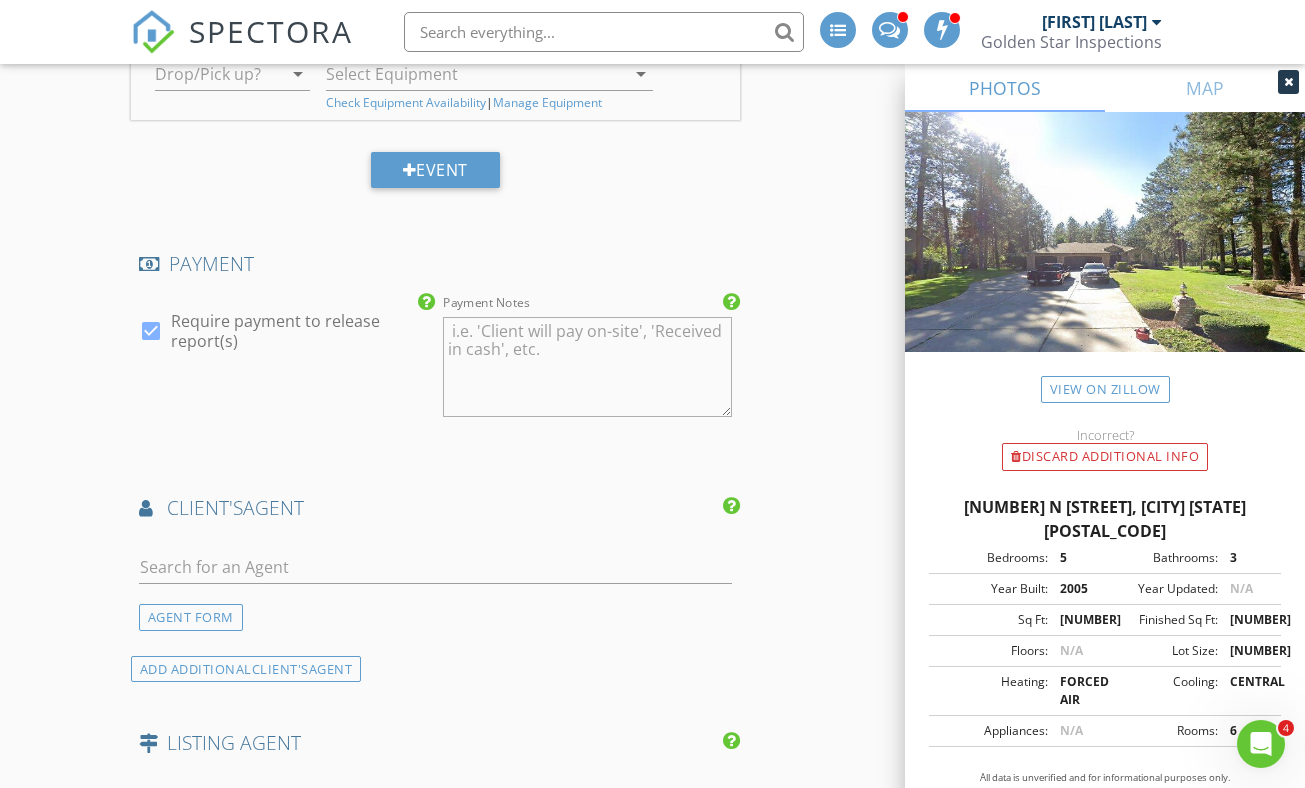 scroll, scrollTop: 3268, scrollLeft: 0, axis: vertical 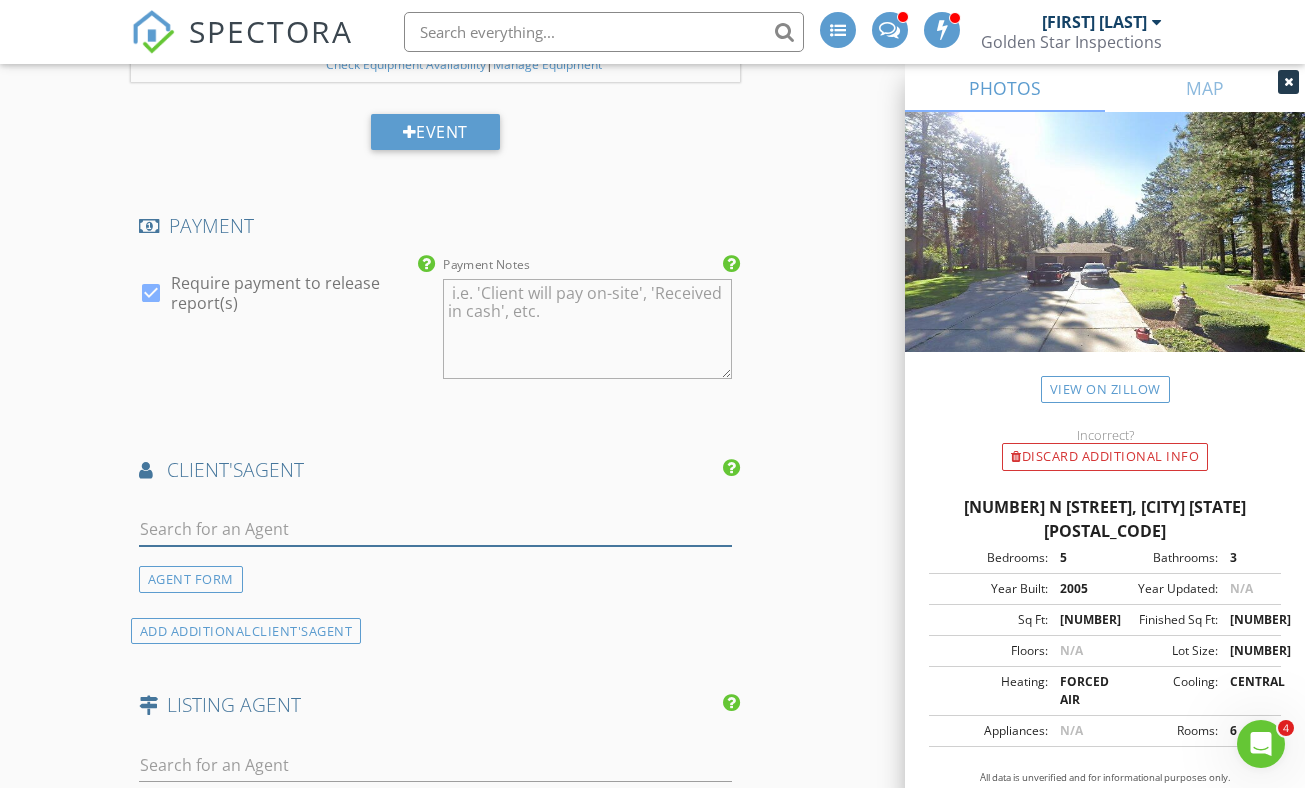 click at bounding box center [435, 529] 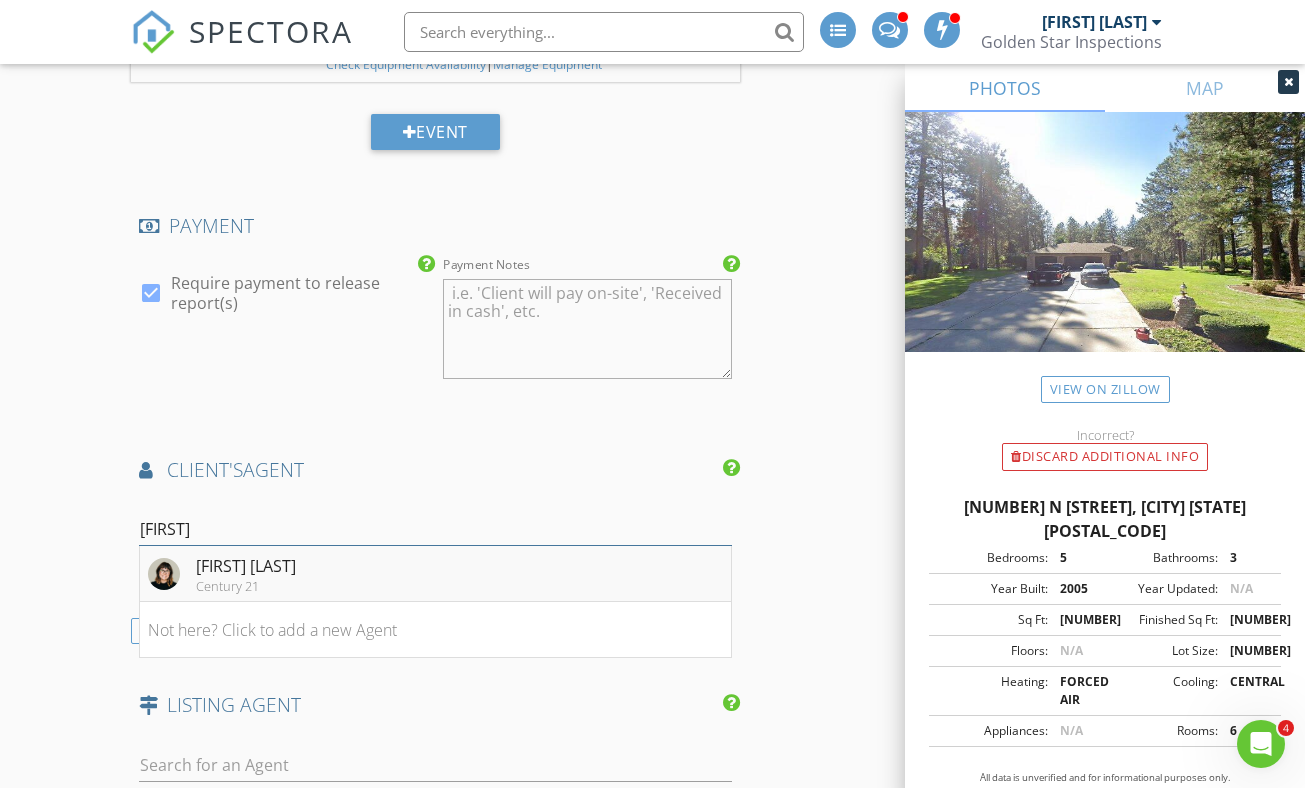 type on "Madis" 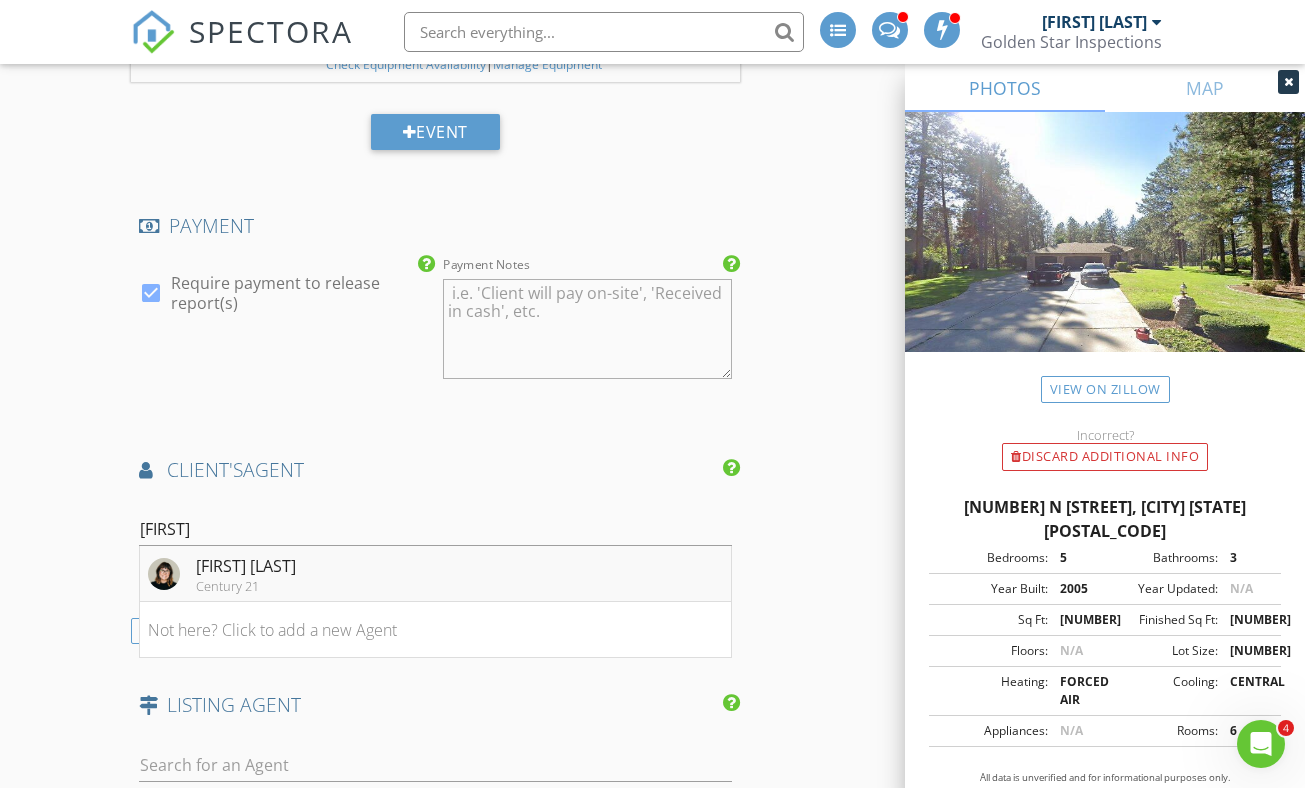 click on "Madison Molan
Century 21" at bounding box center [435, 574] 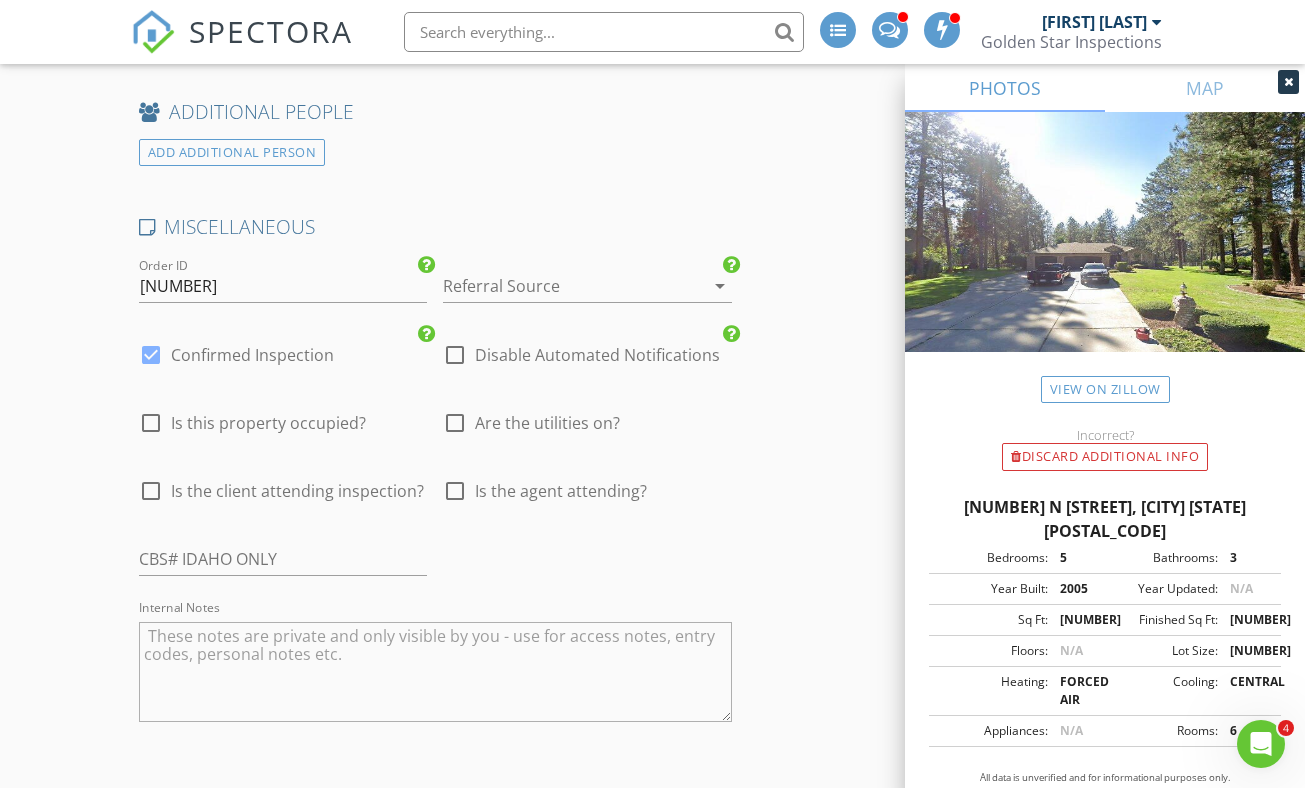 scroll, scrollTop: 4454, scrollLeft: 0, axis: vertical 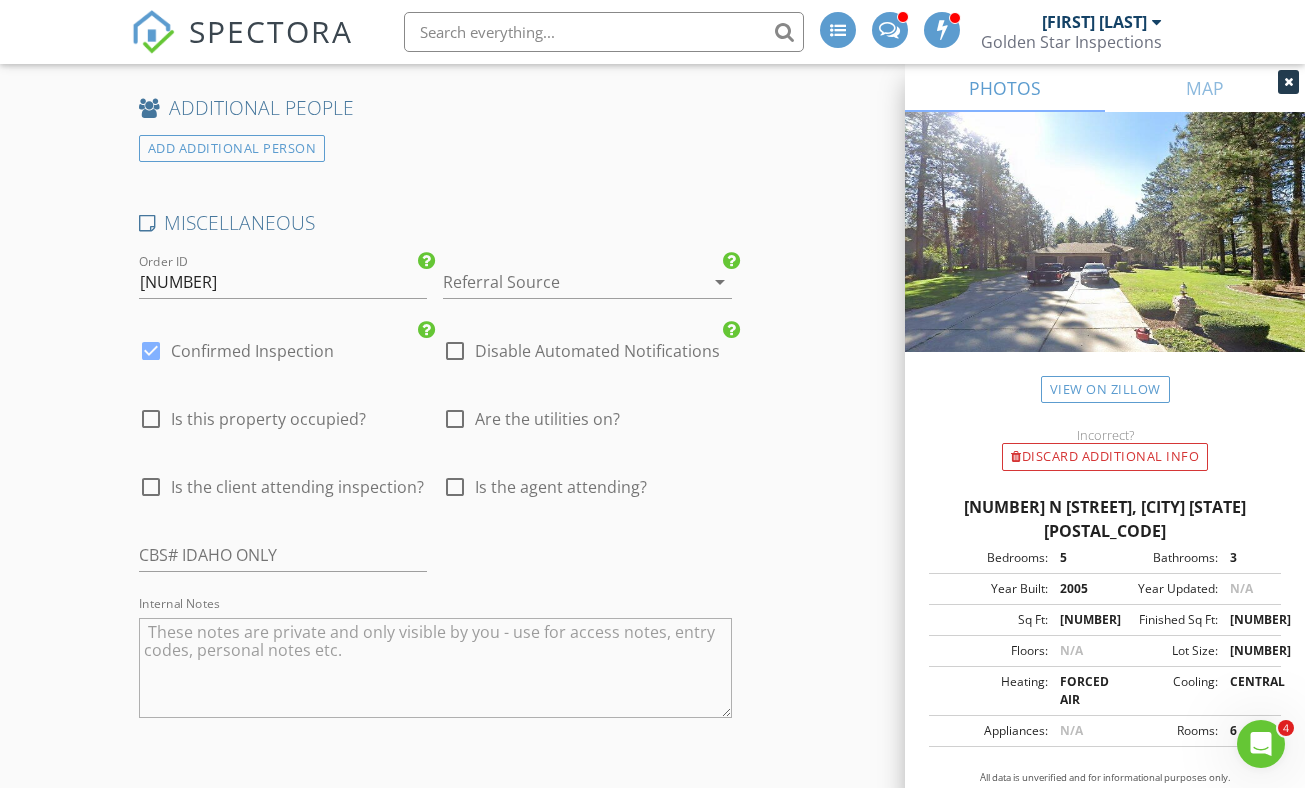 click on "Are the utilities on?" at bounding box center (547, 419) 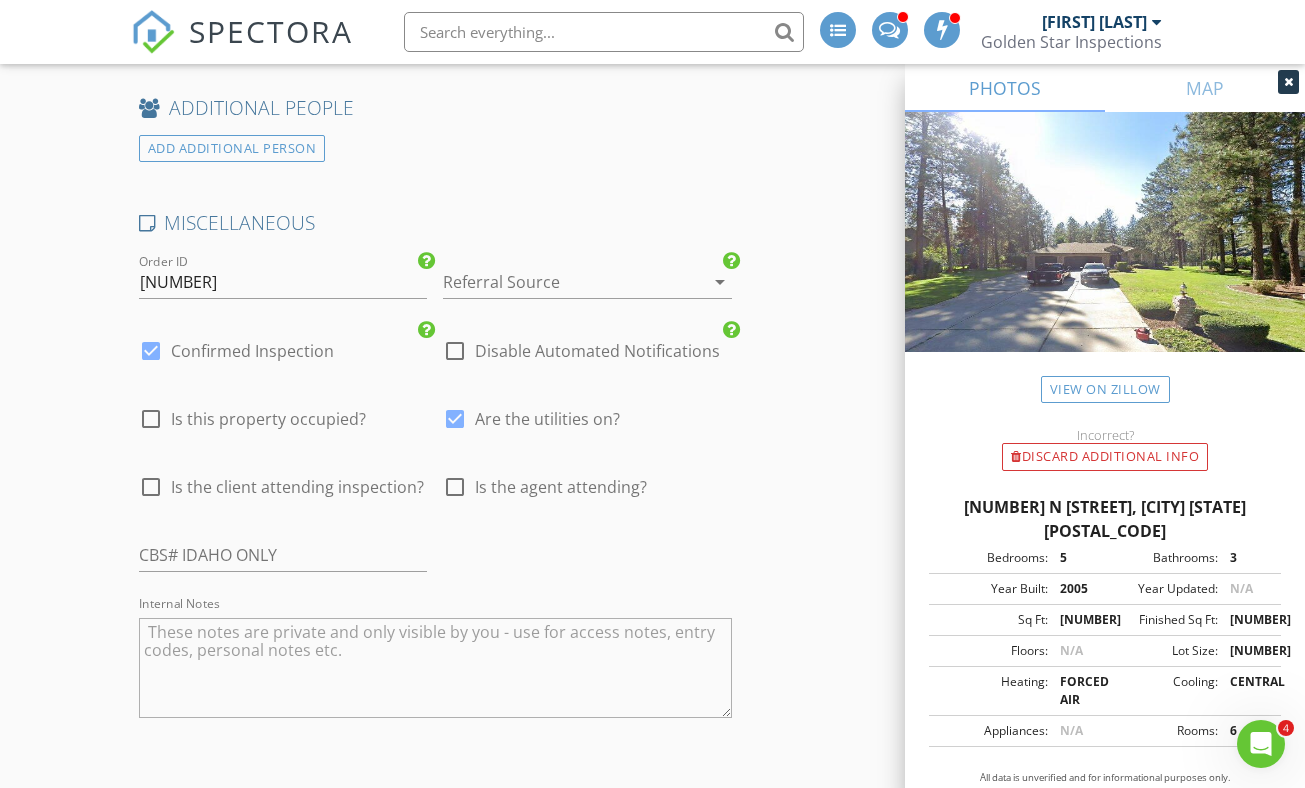 click on "Is this property occupied?" at bounding box center (268, 419) 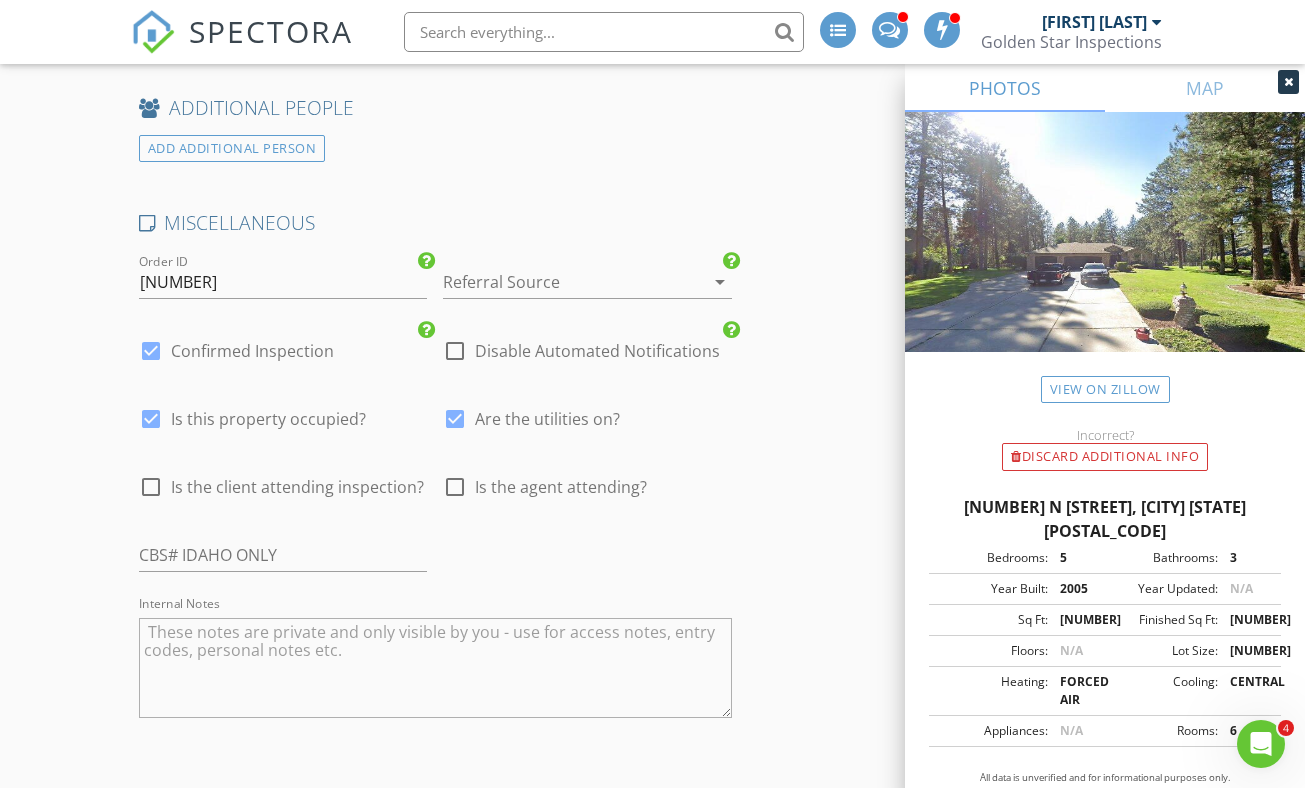 click at bounding box center (559, 282) 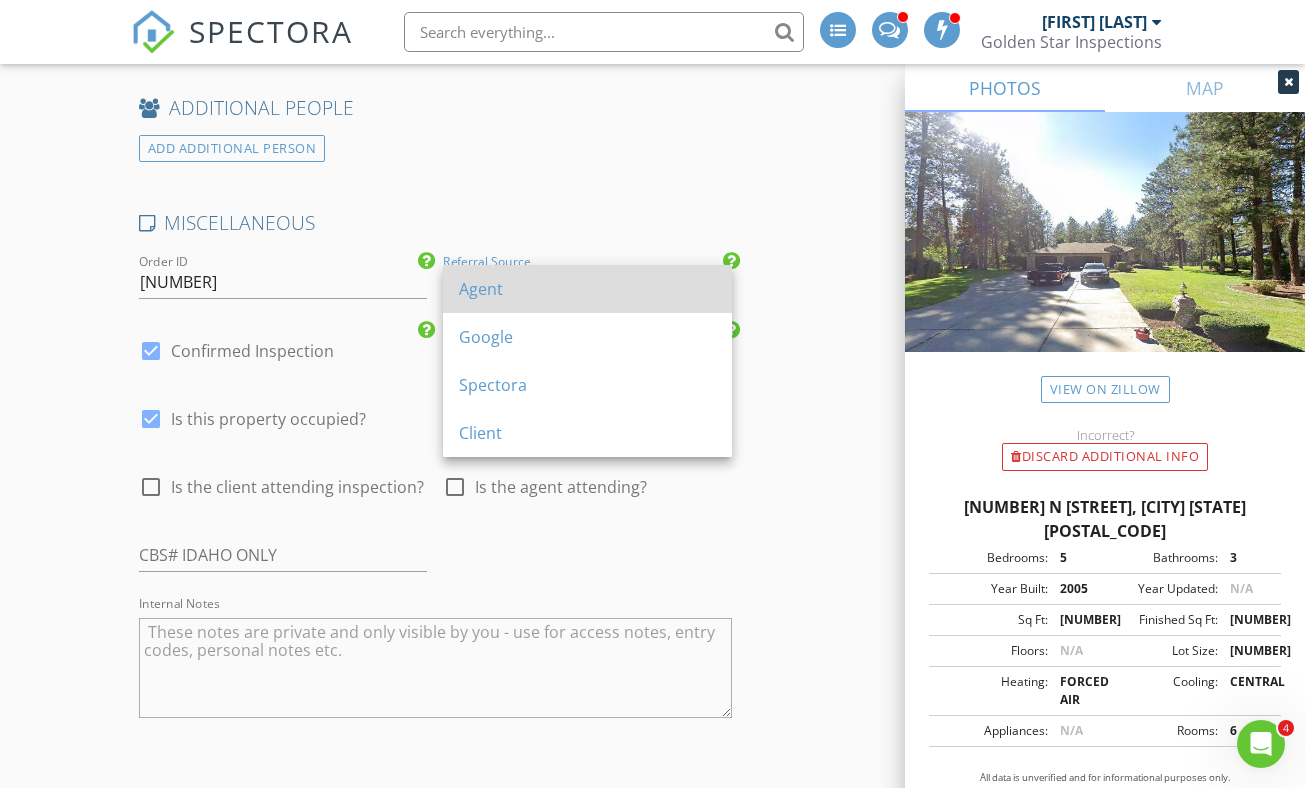 click on "Agent" at bounding box center [587, 289] 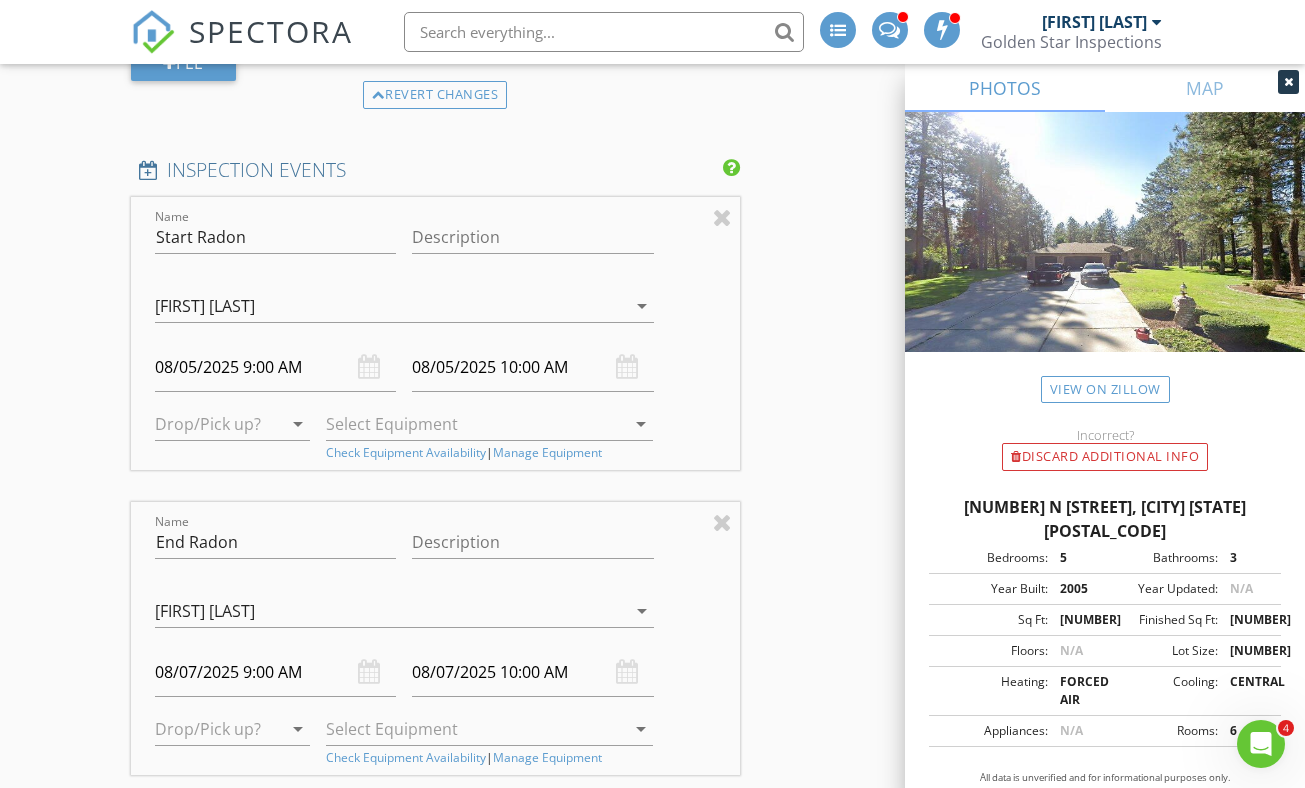 scroll, scrollTop: 2580, scrollLeft: 0, axis: vertical 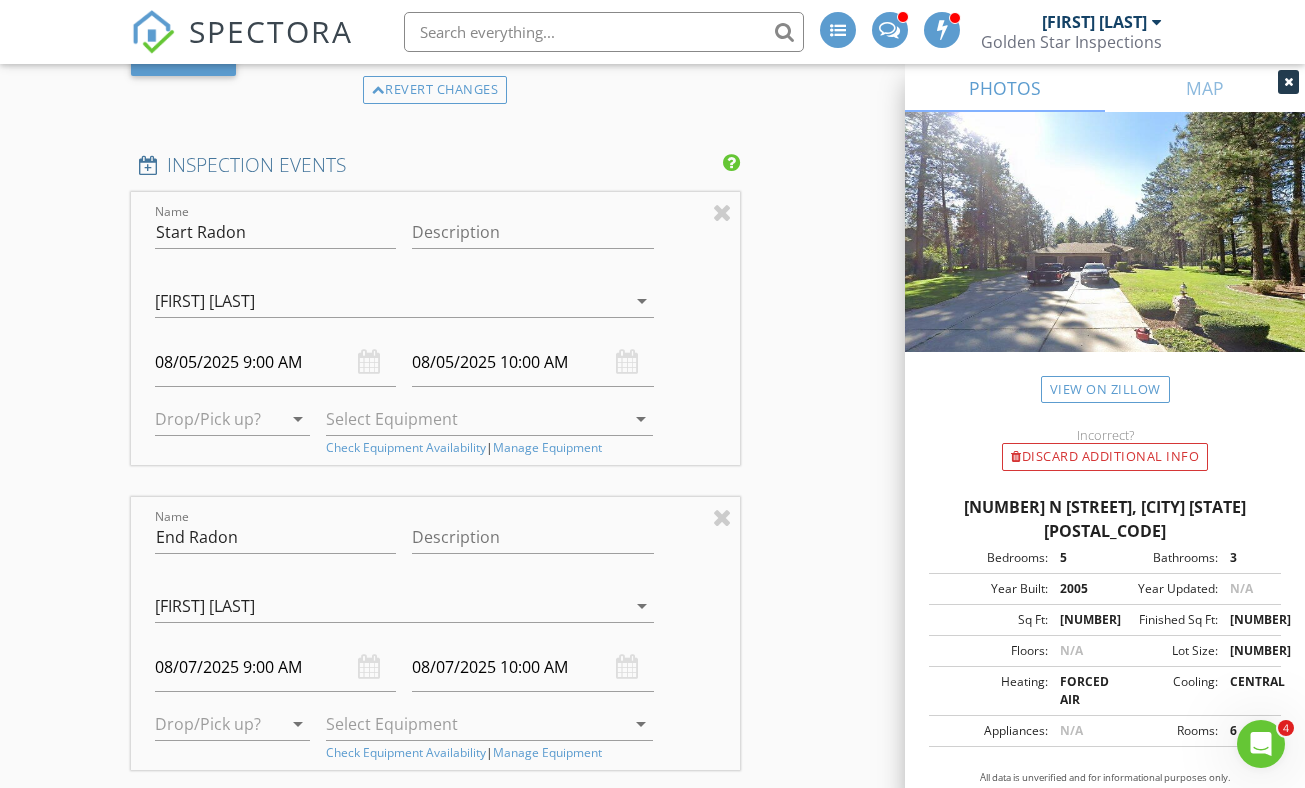 click on "arrow_drop_down" at bounding box center [642, 301] 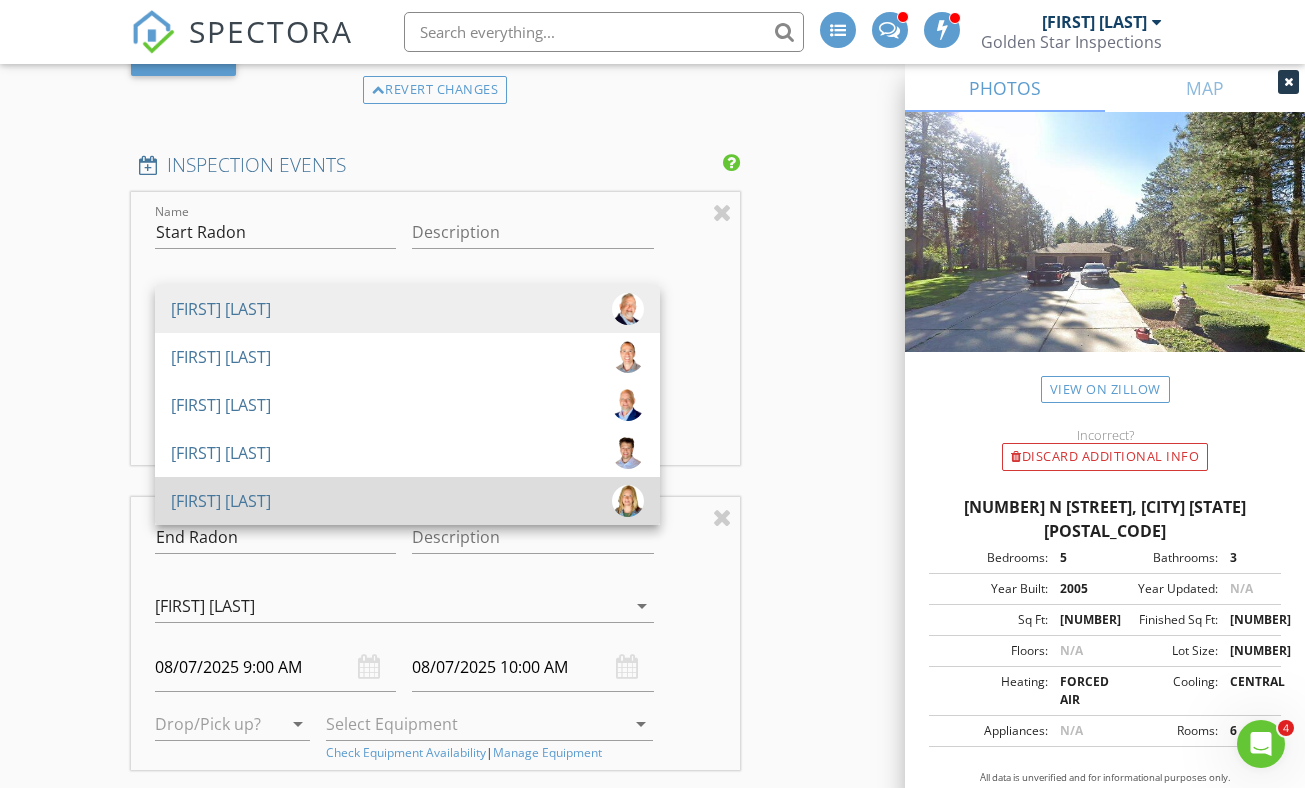 click on "[FIRST] [LAST]" at bounding box center [407, 501] 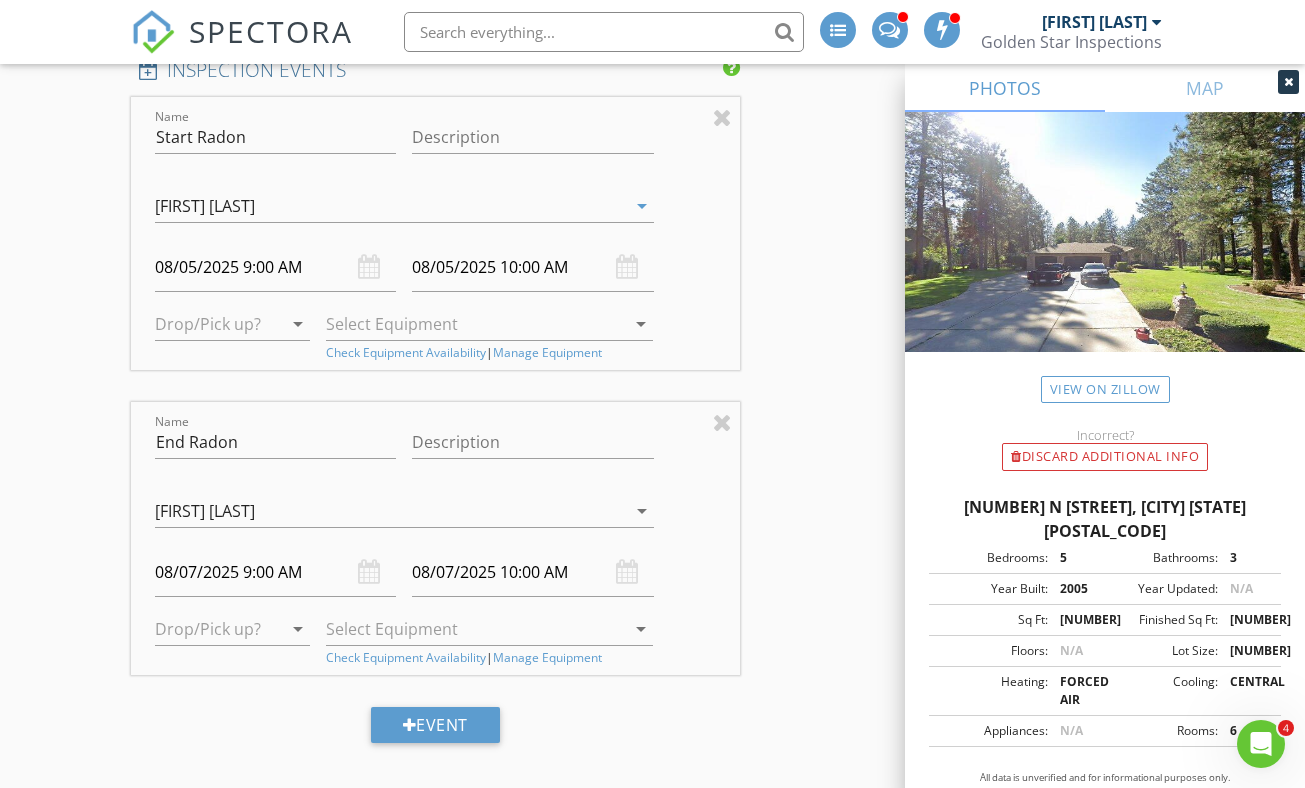 scroll, scrollTop: 2681, scrollLeft: 0, axis: vertical 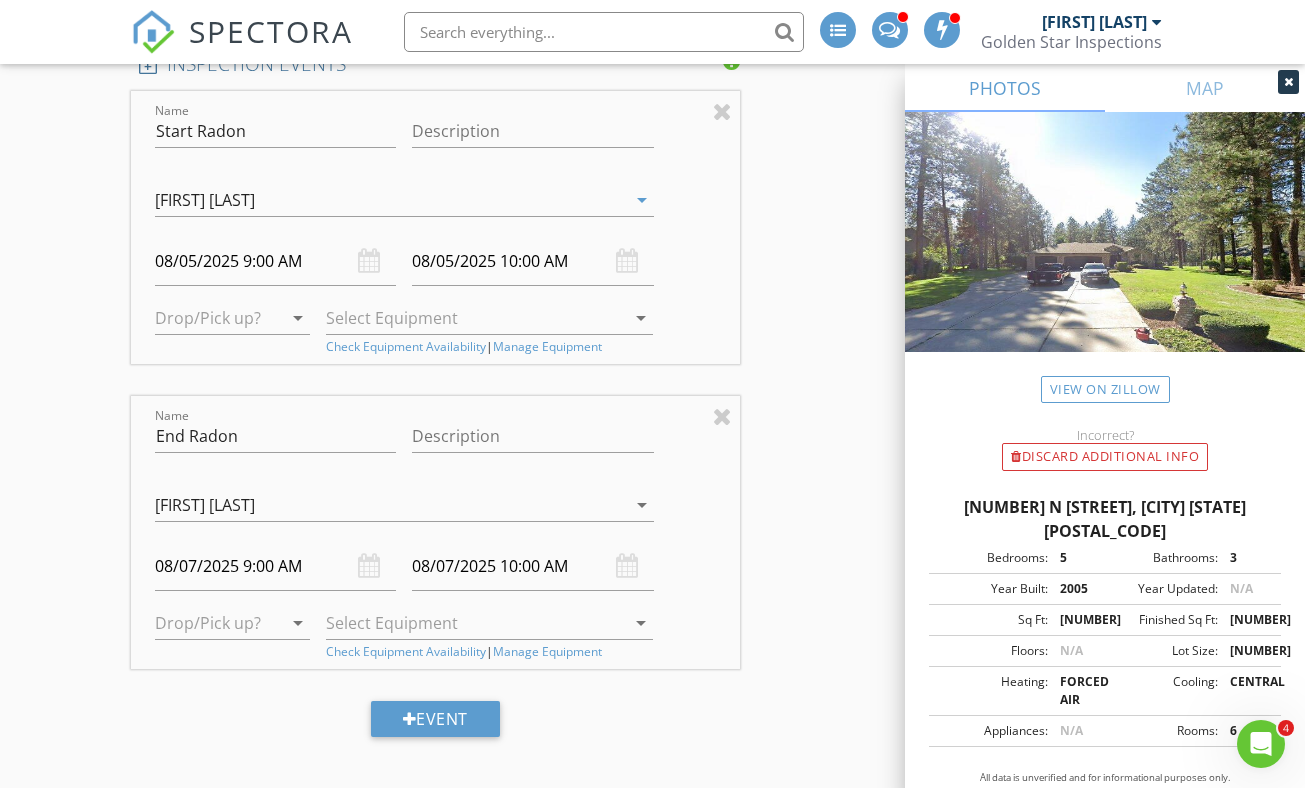 click on "arrow_drop_down" at bounding box center [642, 505] 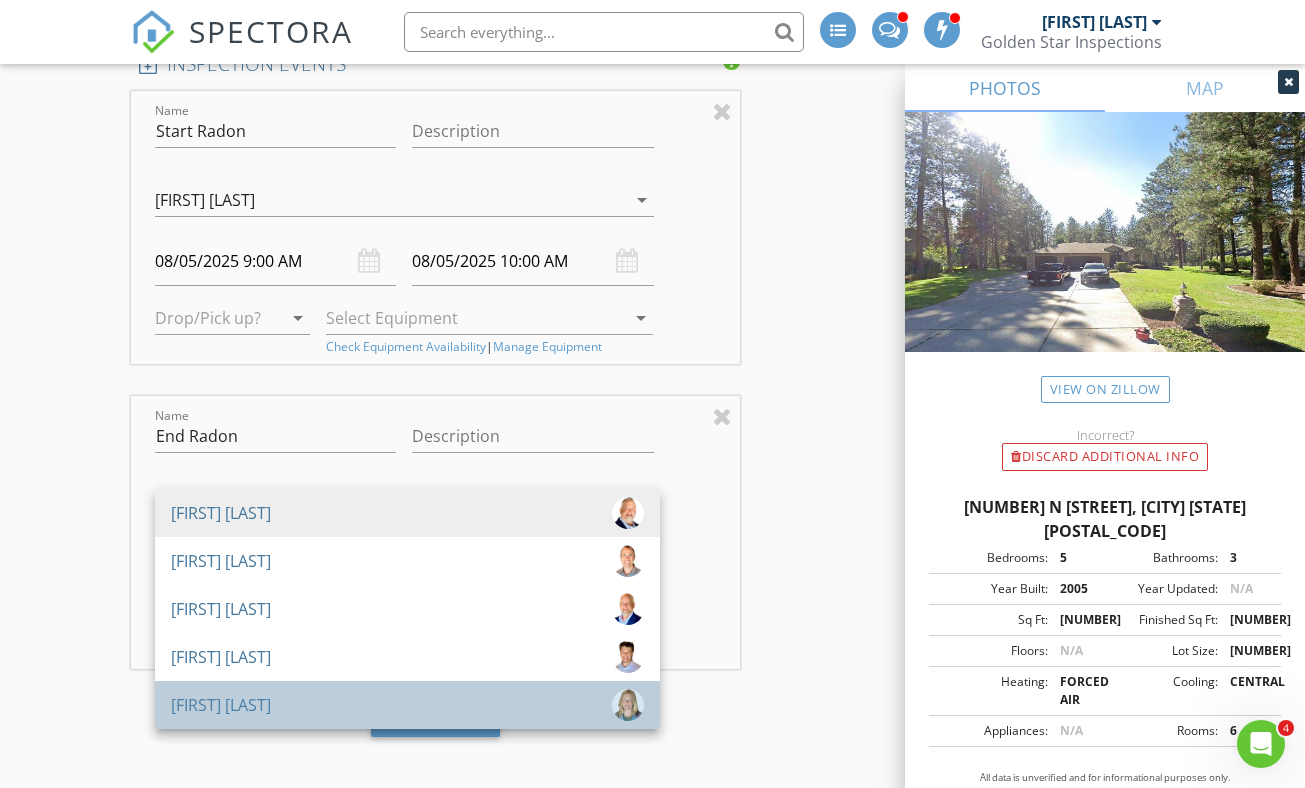 click on "[FIRST] [LAST]" at bounding box center (407, 705) 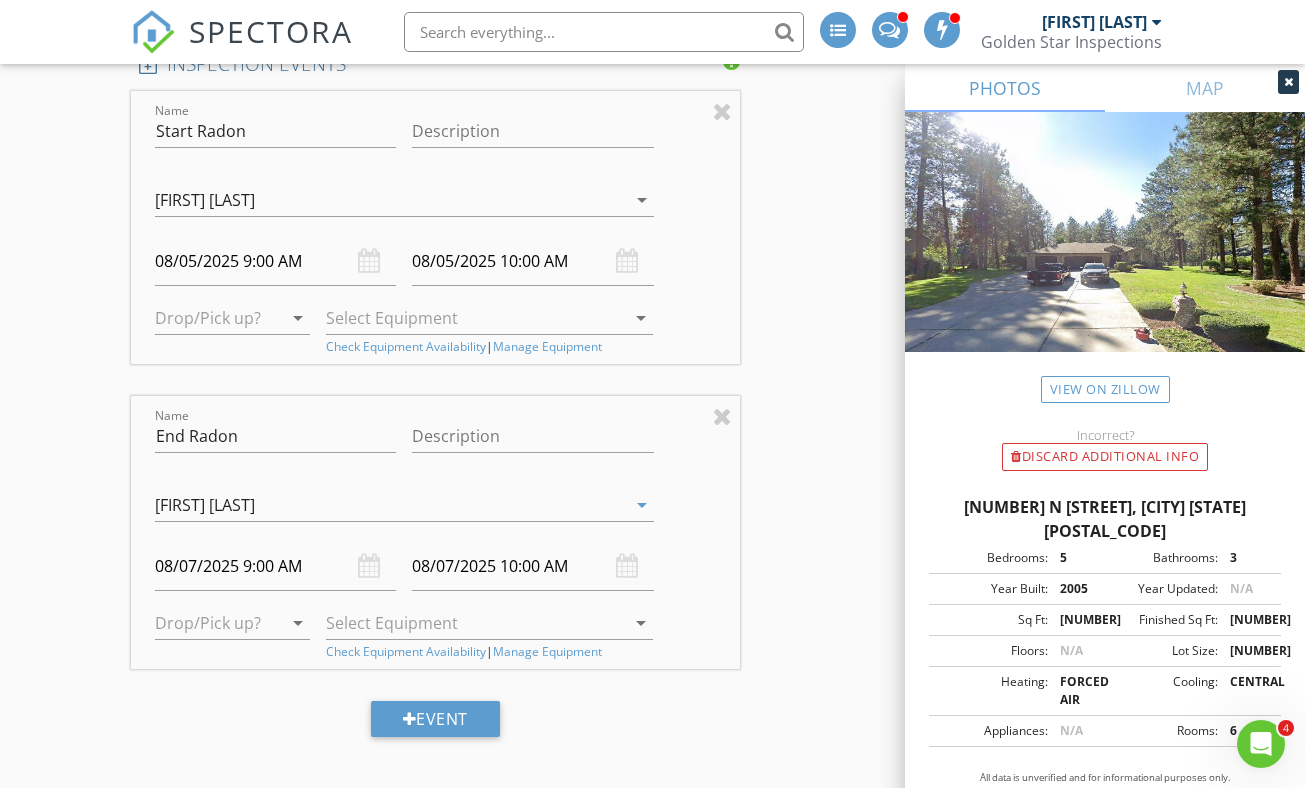 click on "INSPECTOR(S)
check_box   Aaron Storer   PRIMARY   check_box_outline_blank   Jeff Owens     check_box_outline_blank   Joe Stoltz     check_box_outline_blank   Ben Sanchez     check_box   Hilary Morton     Aaron Storer,  Hilary Morton arrow_drop_down   check_box_outline_blank Aaron Storer specifically requested check_box_outline_blank Hilary Morton specifically requested
Date/Time
08/05/2025 9:00 AM
Location
Address Search       Address 17709 N Ranchette Rd   Unit   City Colbert   State WA   Zip 99005   County Spokane     Square Feet 4349   Year Built 1994   Foundation arrow_drop_down     Hilary Morton     17.3 miles     (37 minutes)         Aaron Storer     17.6 miles     (36 minutes)
client
check_box Enable Client CC email for this inspection   Client Search     check_box_outline_blank Client is a Company/Organization     First Name Molly   Last Name" at bounding box center (653, 312) 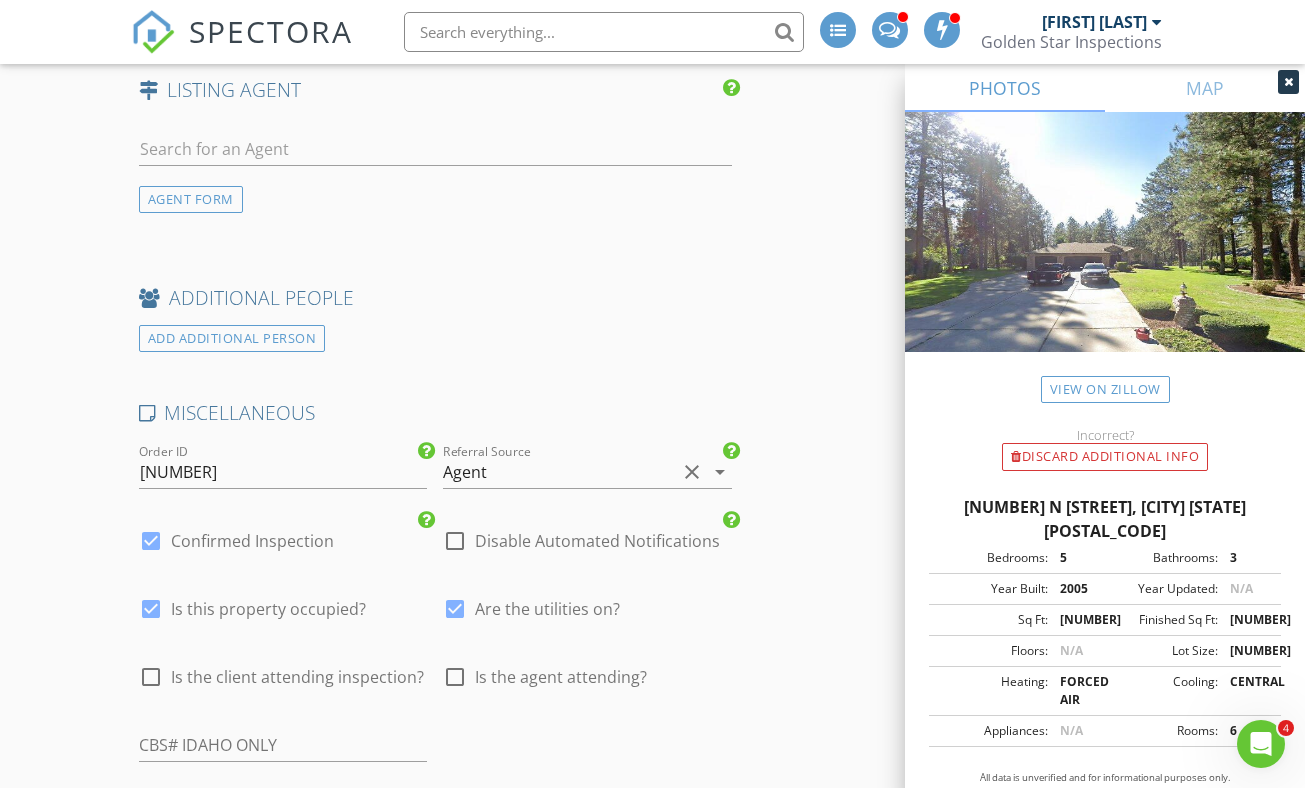 scroll, scrollTop: 4268, scrollLeft: 0, axis: vertical 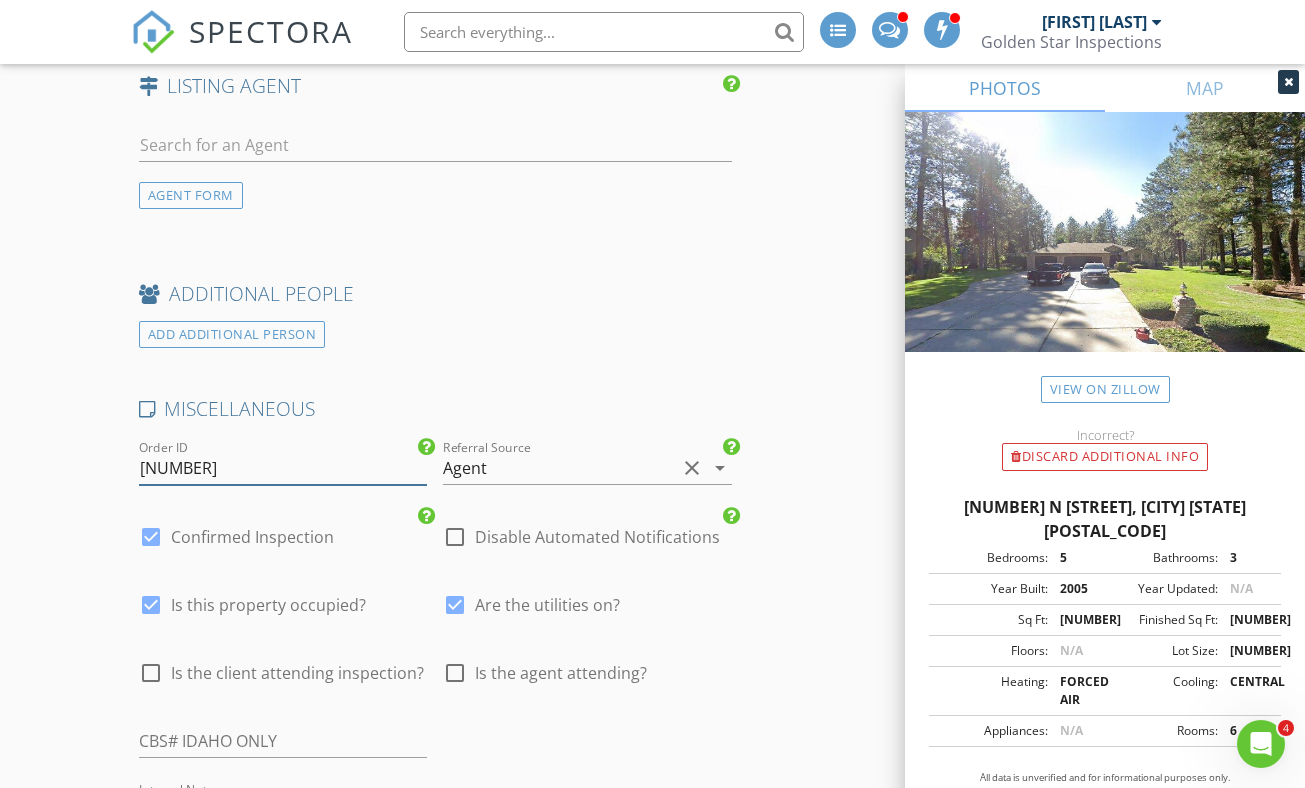 click on "250807" at bounding box center [283, 468] 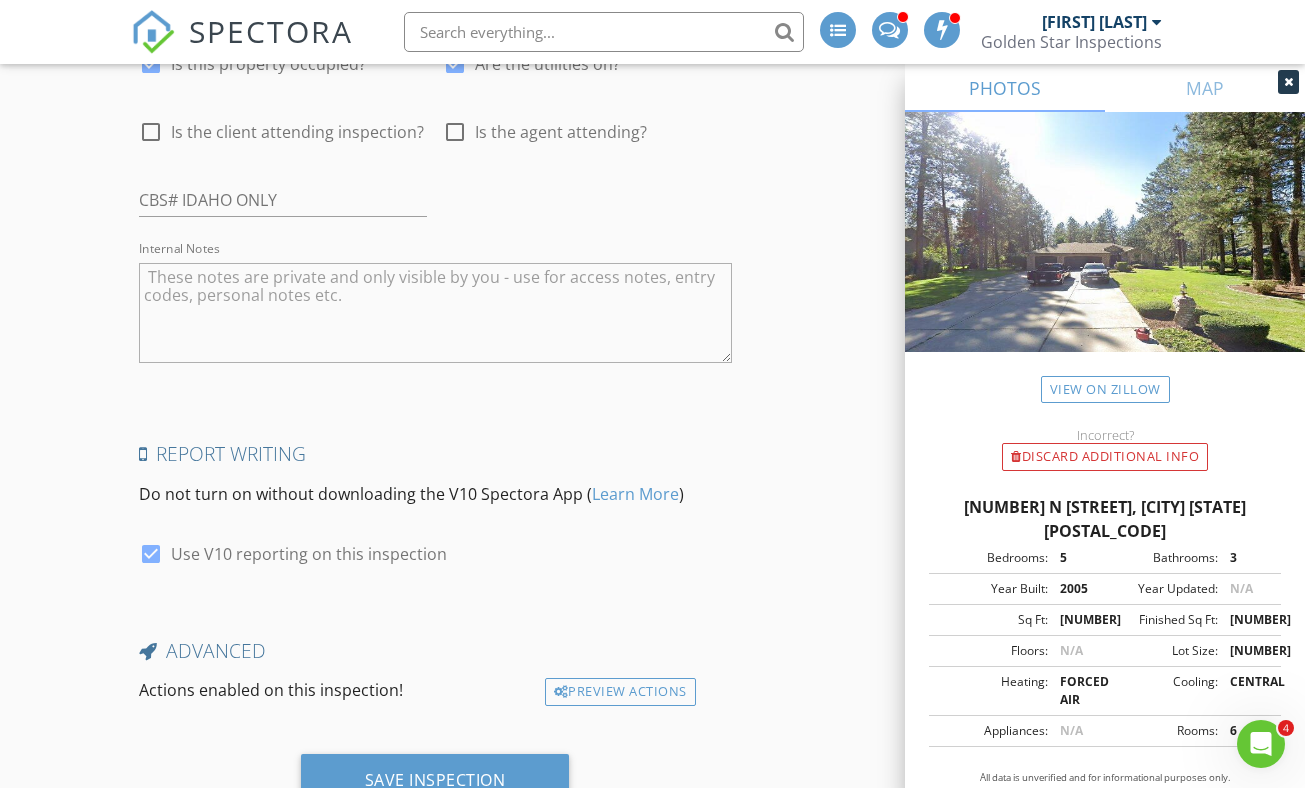 scroll, scrollTop: 4890, scrollLeft: 0, axis: vertical 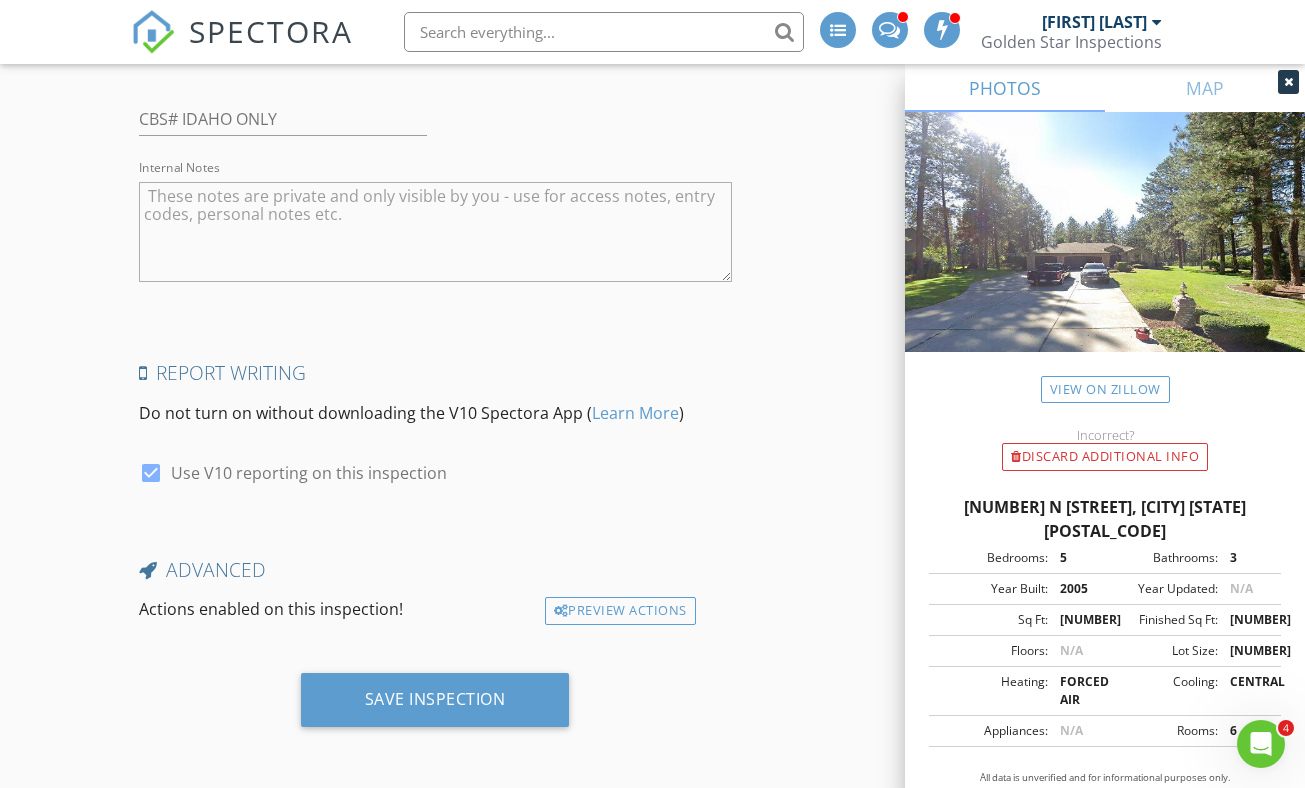 type on "250805ashm" 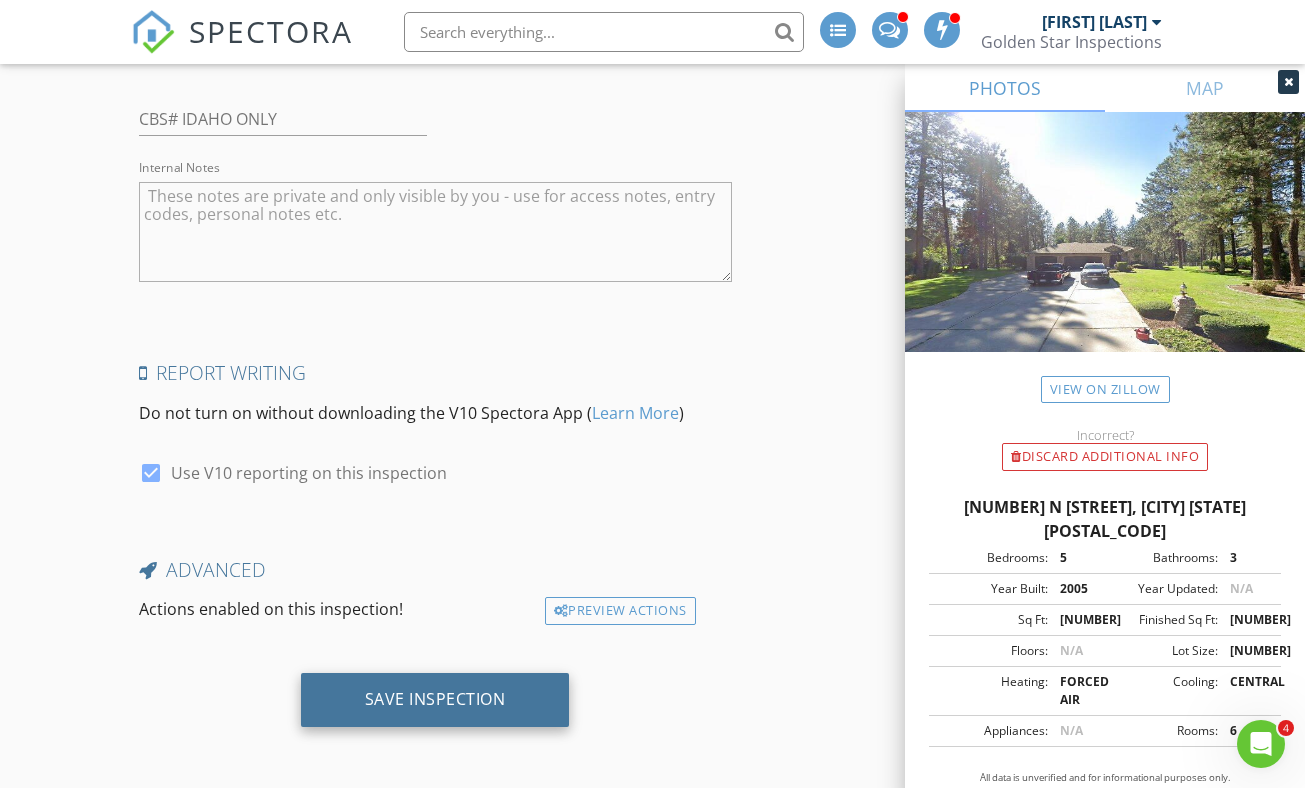 click on "Save Inspection" at bounding box center [435, 700] 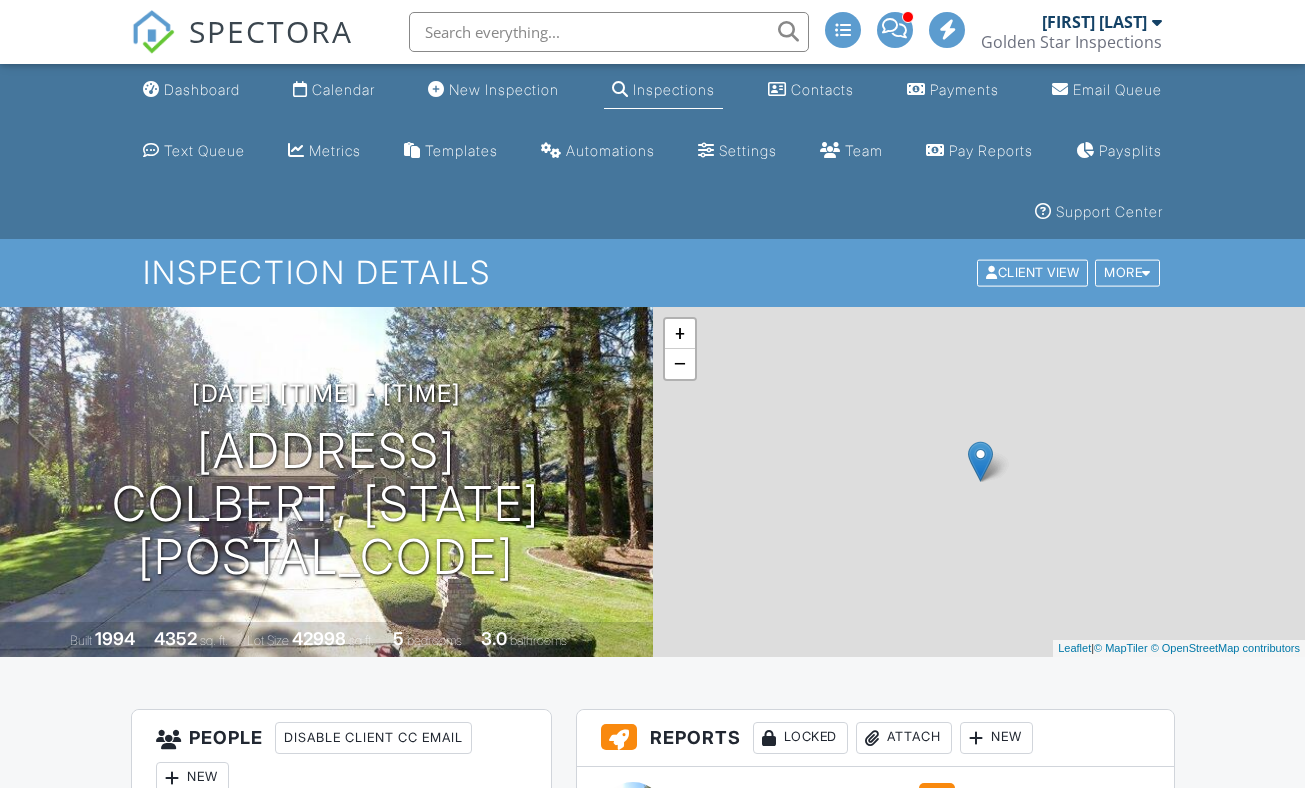 scroll, scrollTop: 0, scrollLeft: 0, axis: both 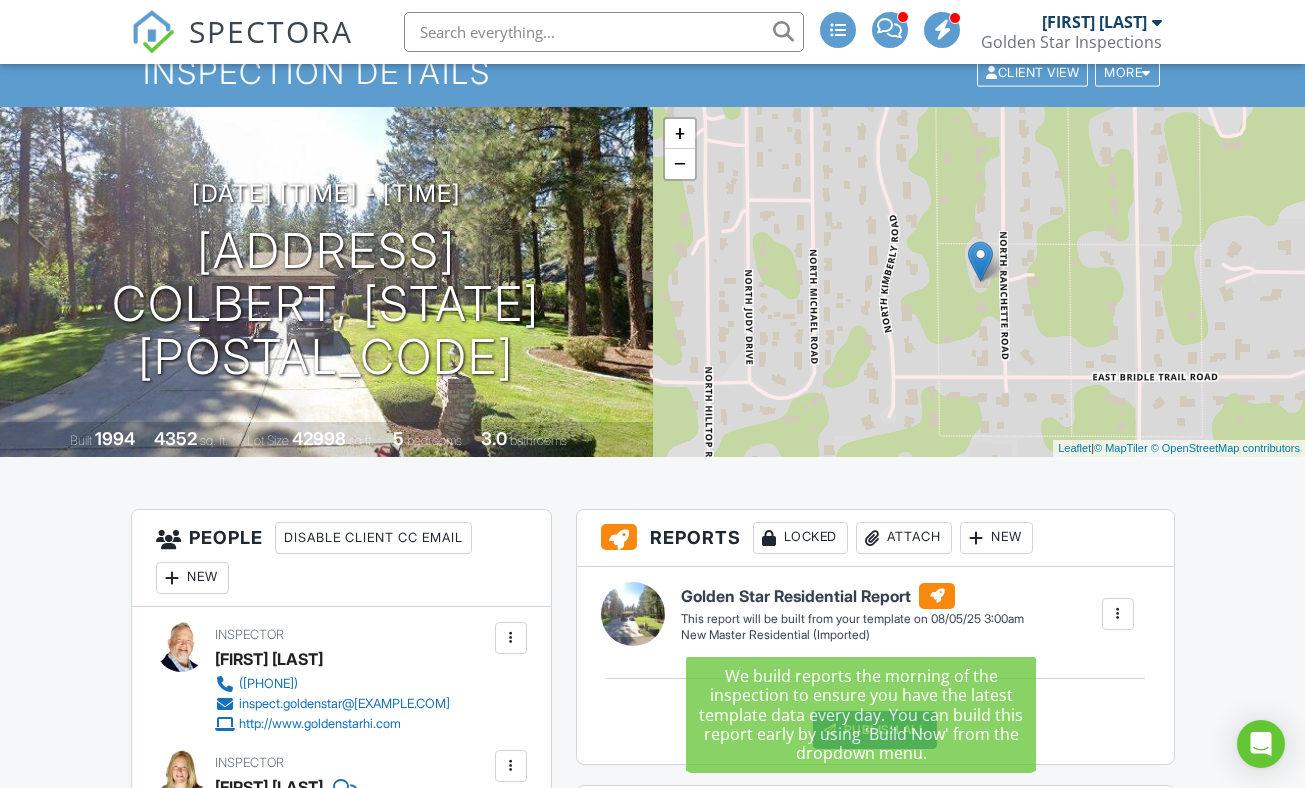 click at bounding box center [1118, 614] 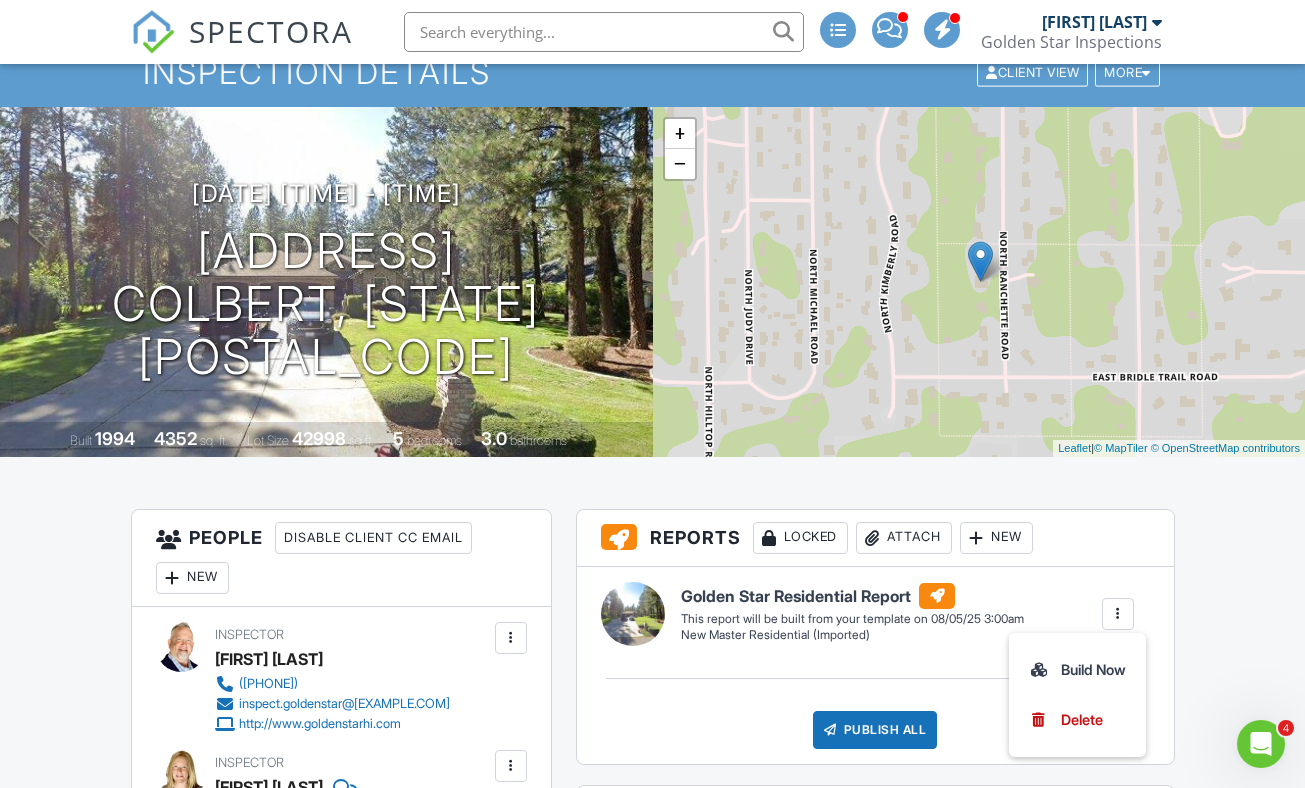 scroll, scrollTop: 0, scrollLeft: 0, axis: both 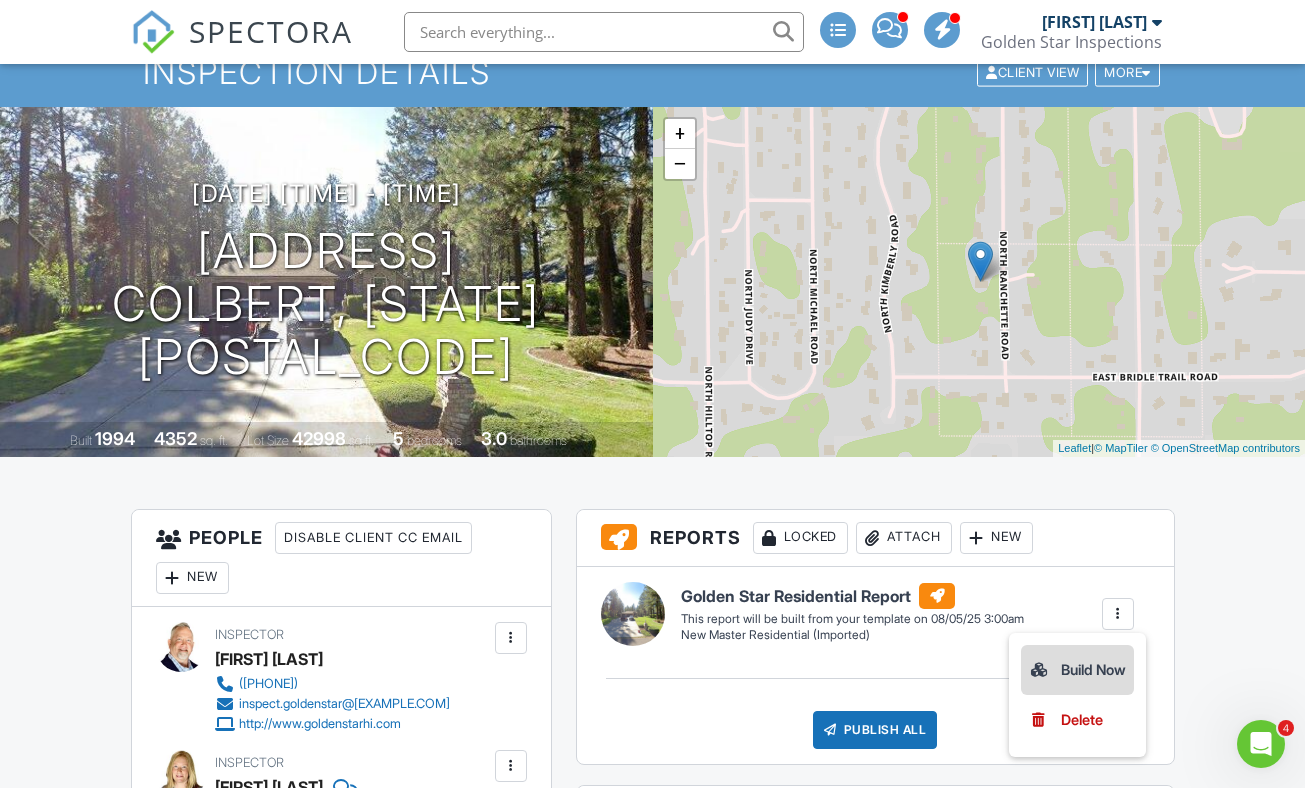 click on "Build Now" at bounding box center [1077, 670] 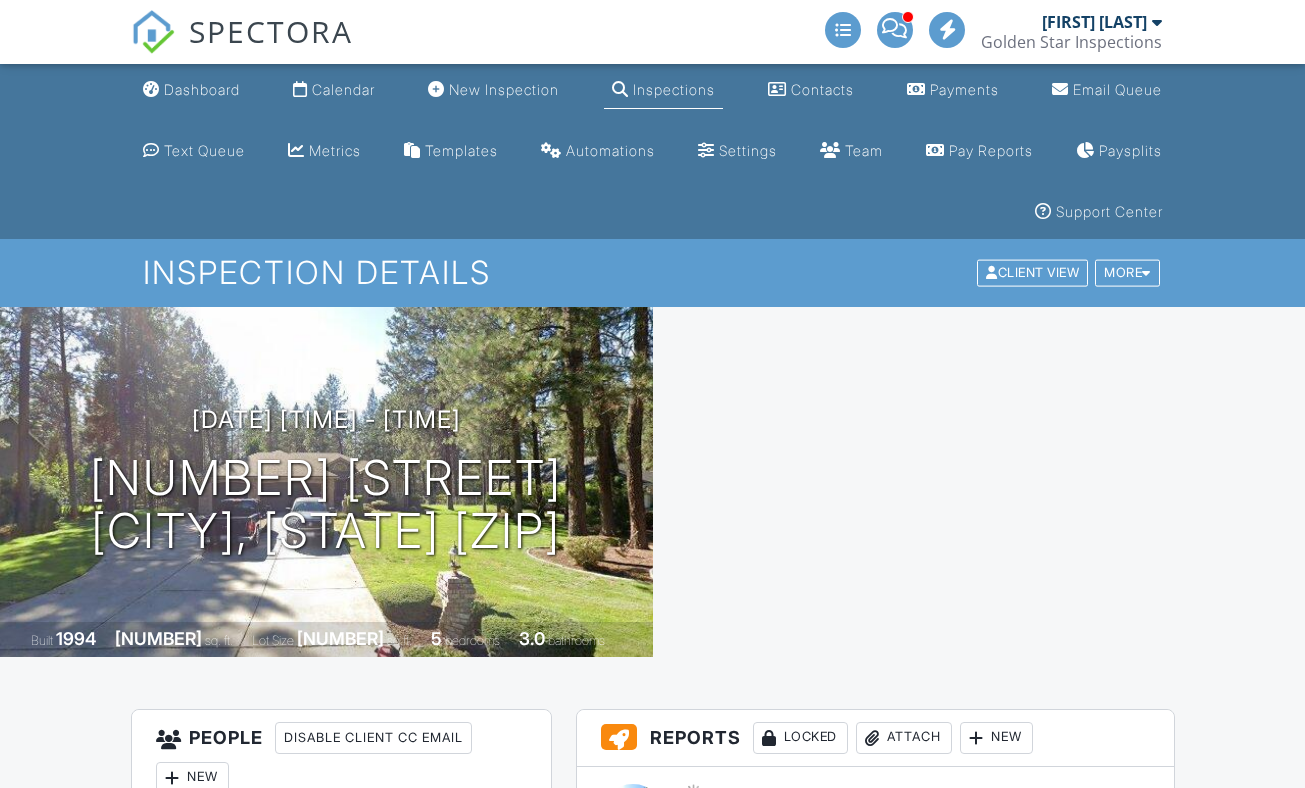 scroll, scrollTop: 0, scrollLeft: 0, axis: both 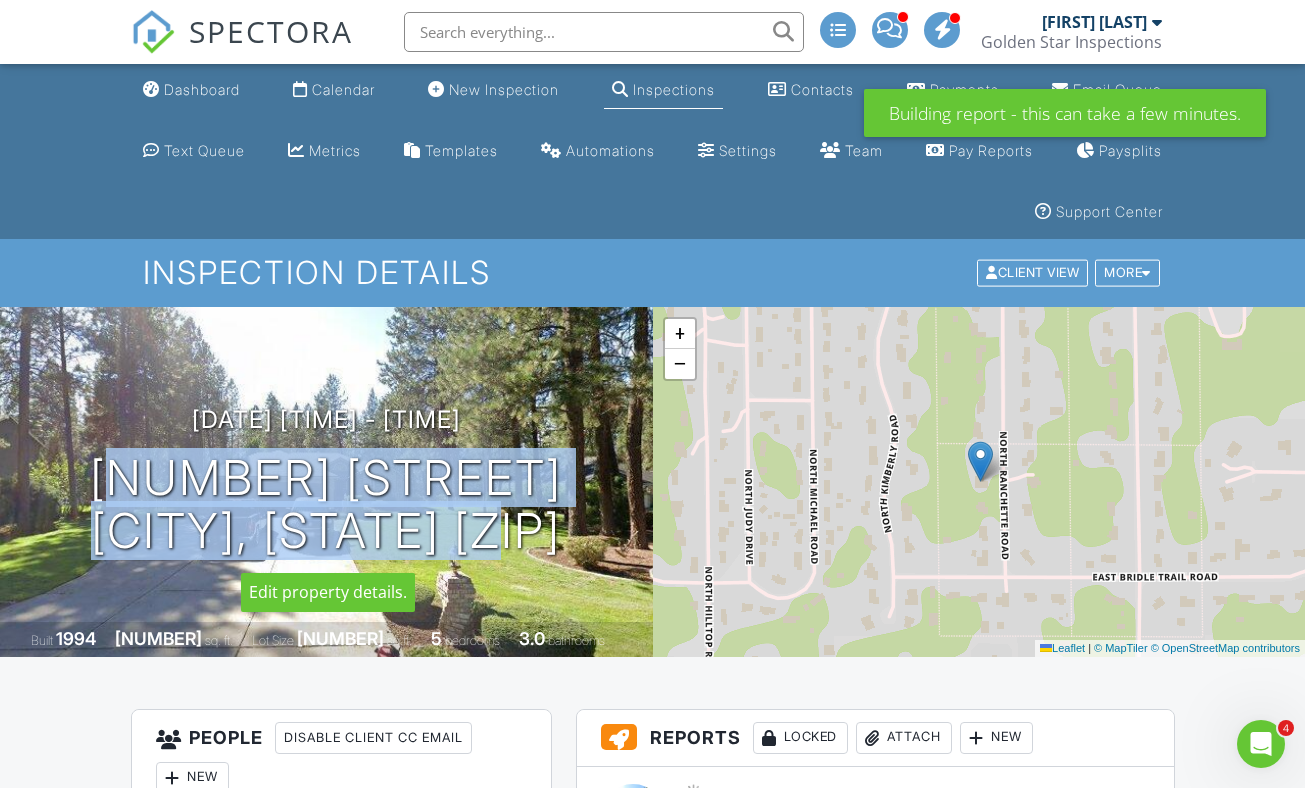 drag, startPoint x: 44, startPoint y: 482, endPoint x: 572, endPoint y: 558, distance: 533.44165 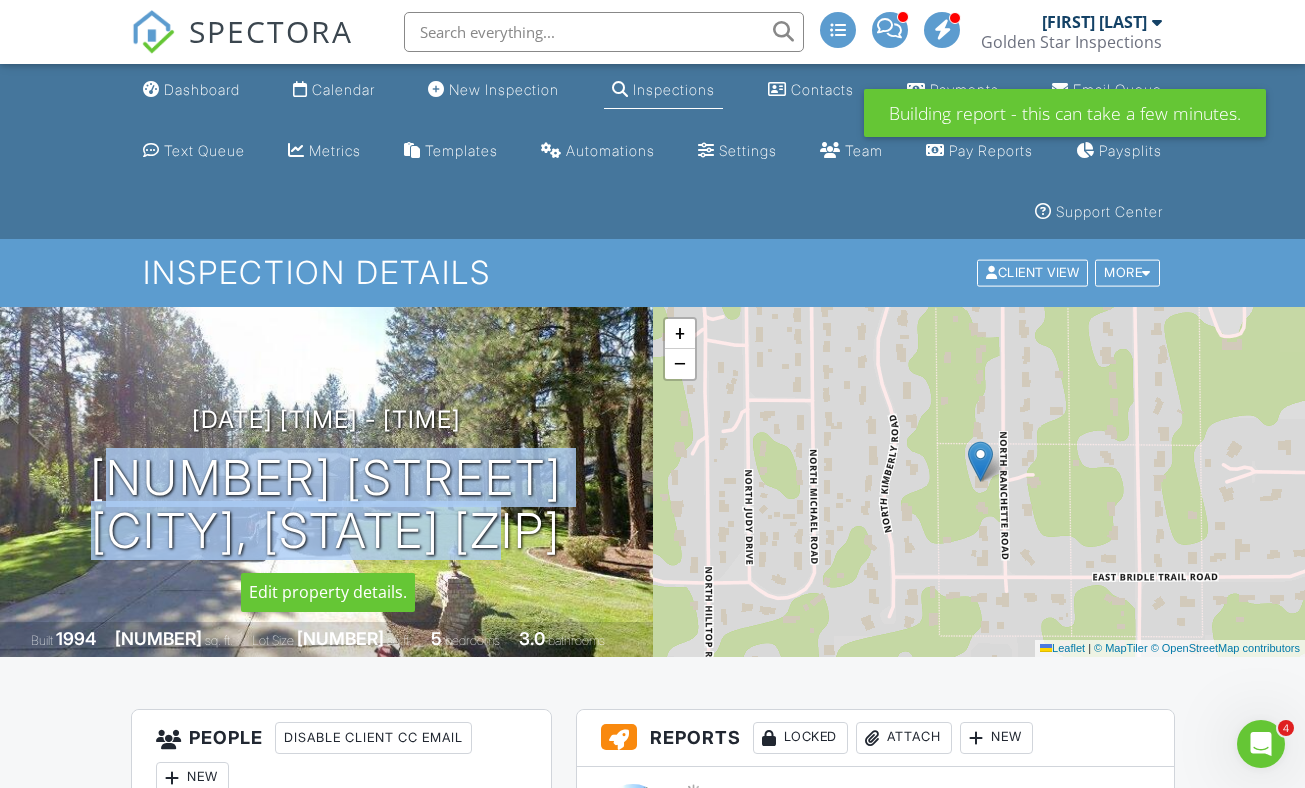 click on "08/05/2025  9:00 am
- 12:00 pm
17709 N Ranchette Rd
Colbert, WA 99005
Built
1994
4352
sq. ft.
Lot Size
42998
sq.ft.
5
bedrooms
3.0
bathrooms" at bounding box center [326, 482] 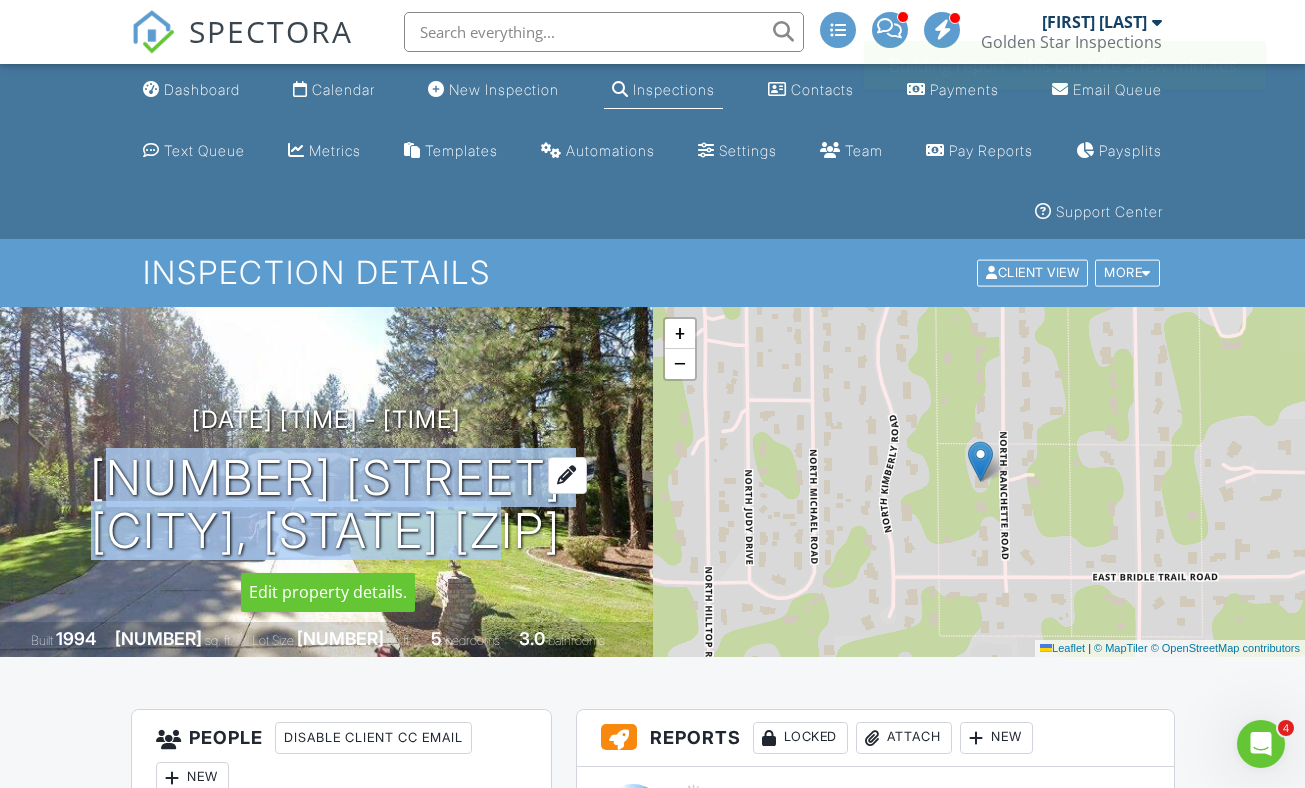 copy on "17709 N Ranchette Rd
Colbert, WA 99005" 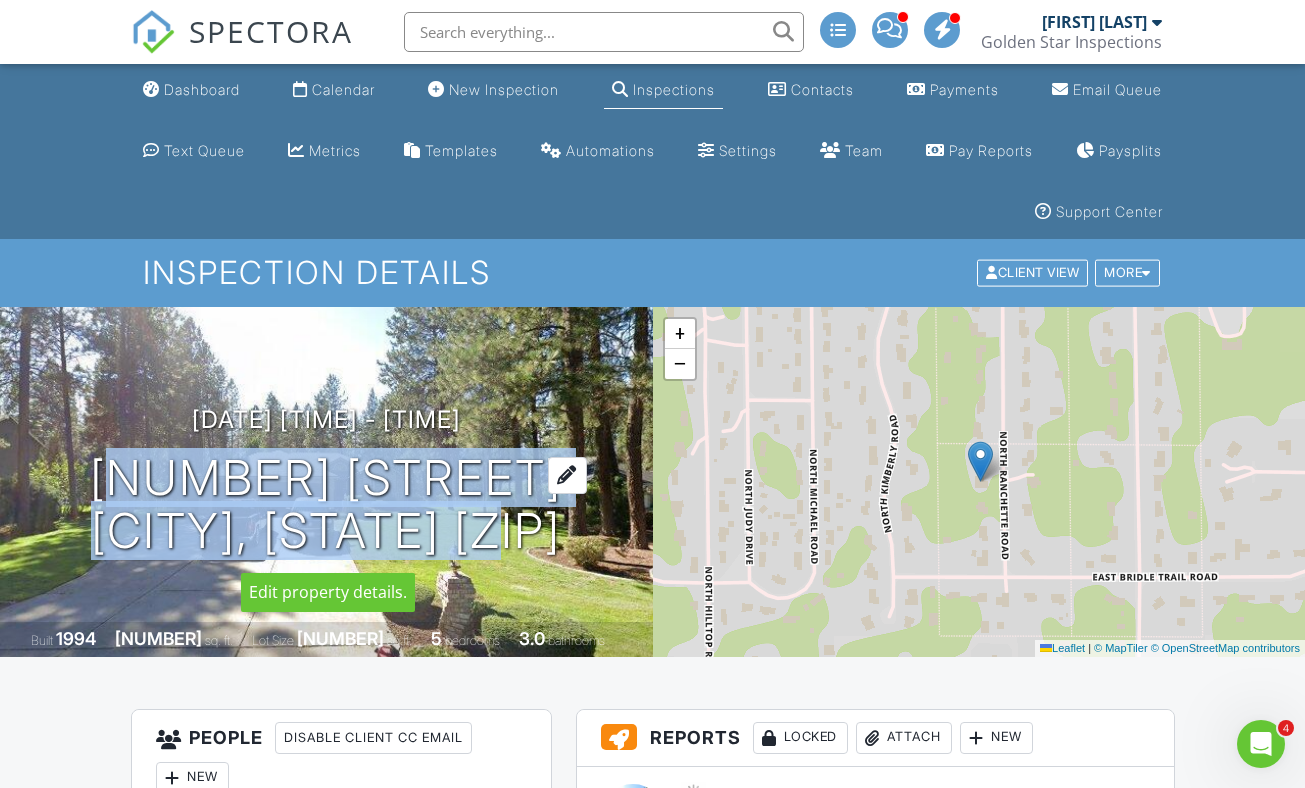 click on "17709 N Ranchette Rd
Colbert, WA 99005" at bounding box center (326, 505) 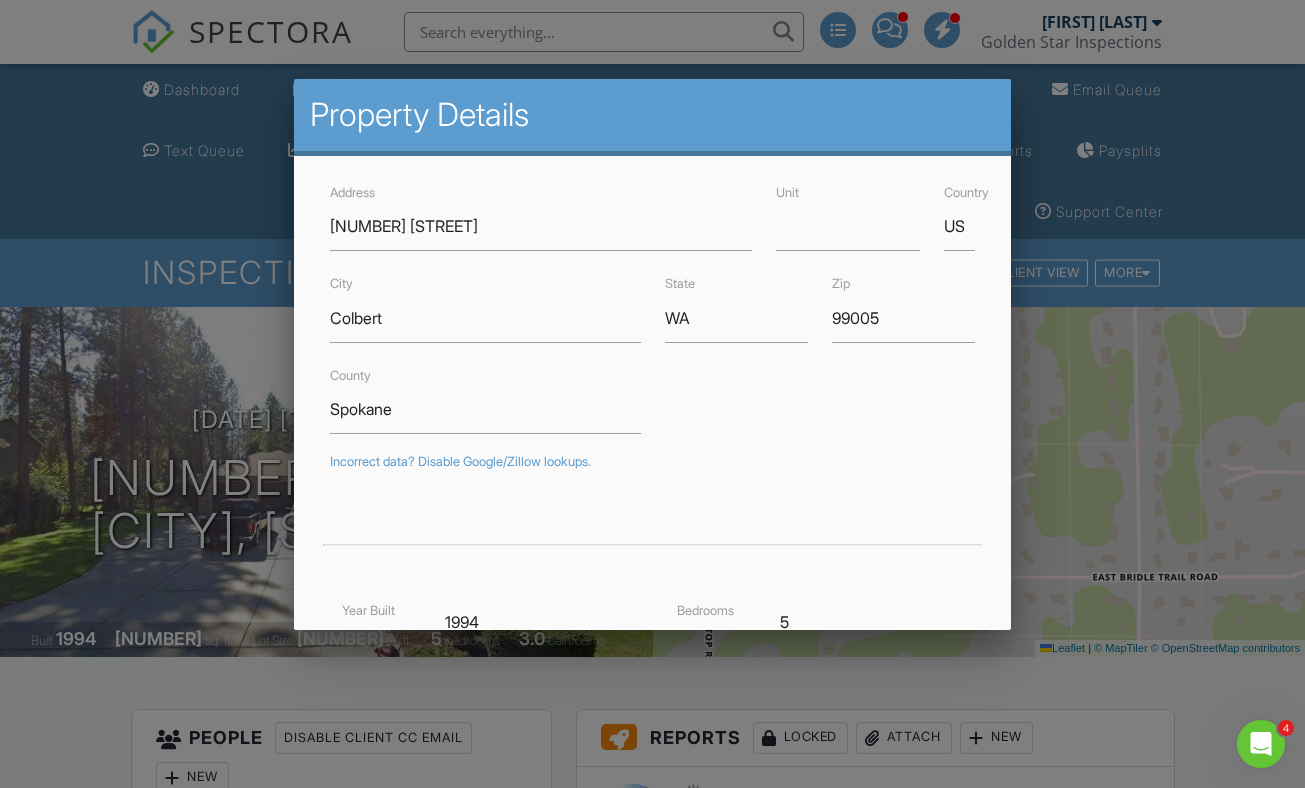 click at bounding box center (652, 392) 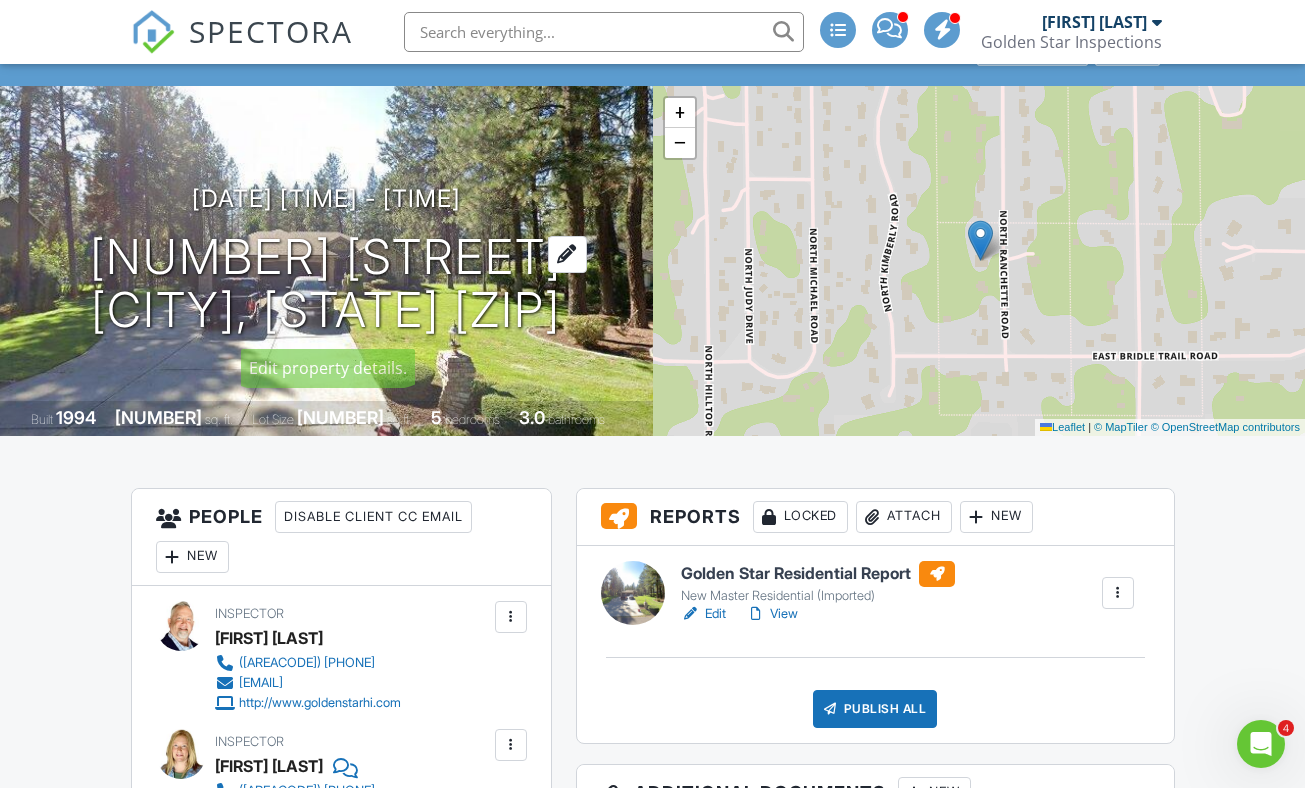 scroll, scrollTop: 261, scrollLeft: 0, axis: vertical 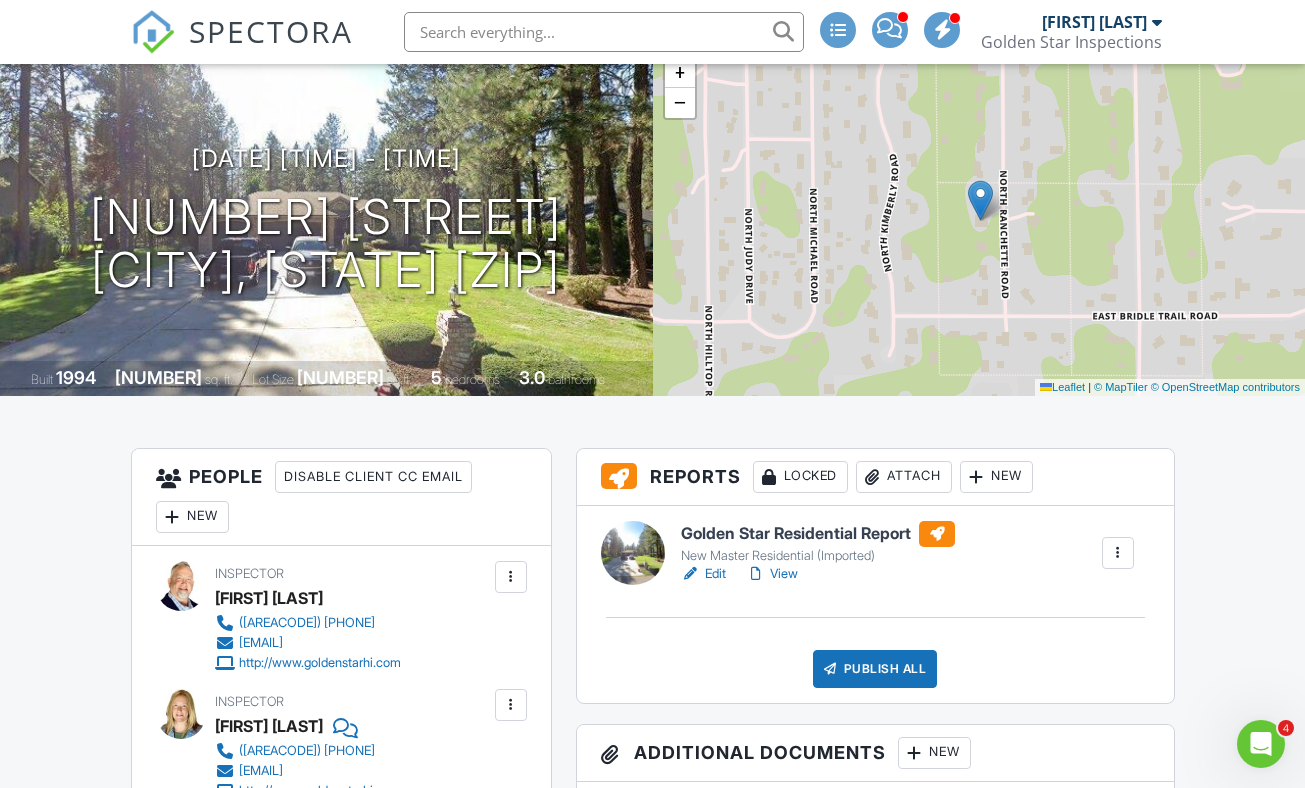 click on "Edit" at bounding box center (703, 574) 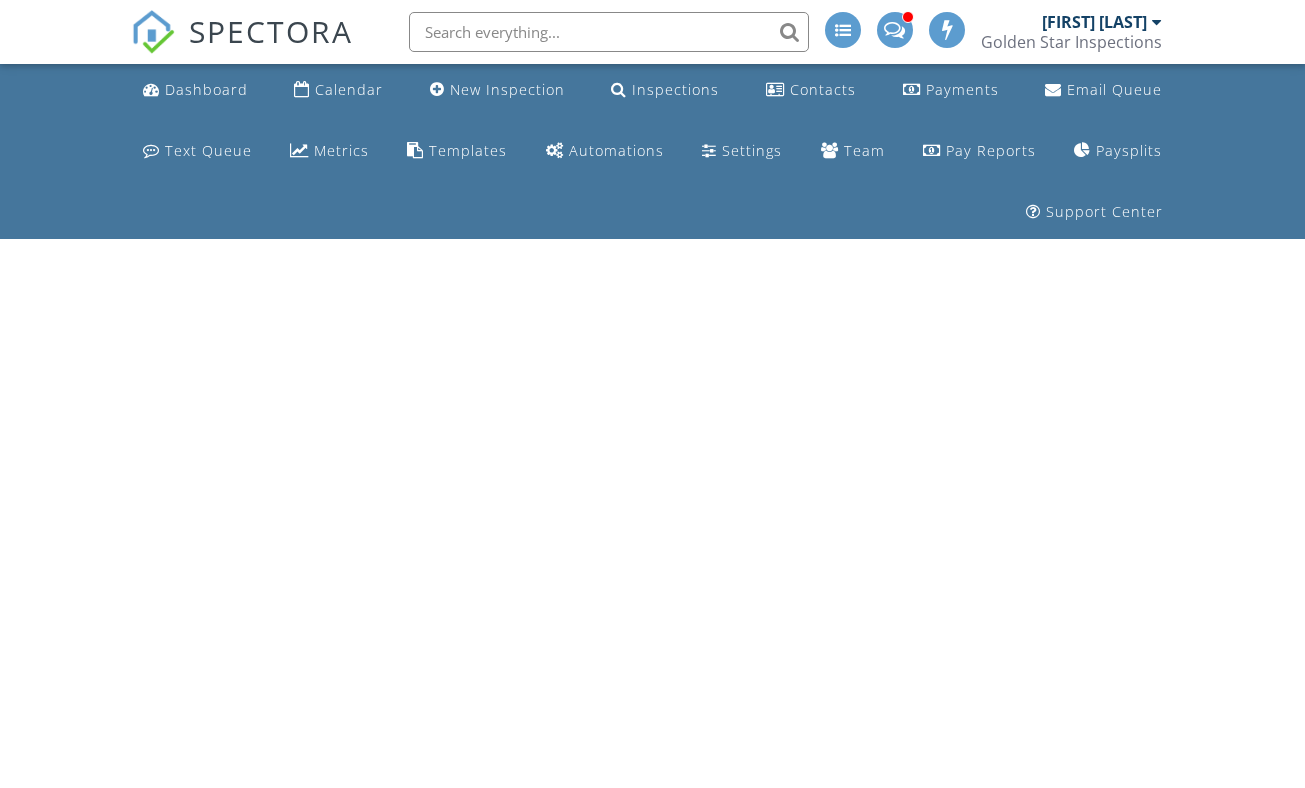 scroll, scrollTop: 0, scrollLeft: 0, axis: both 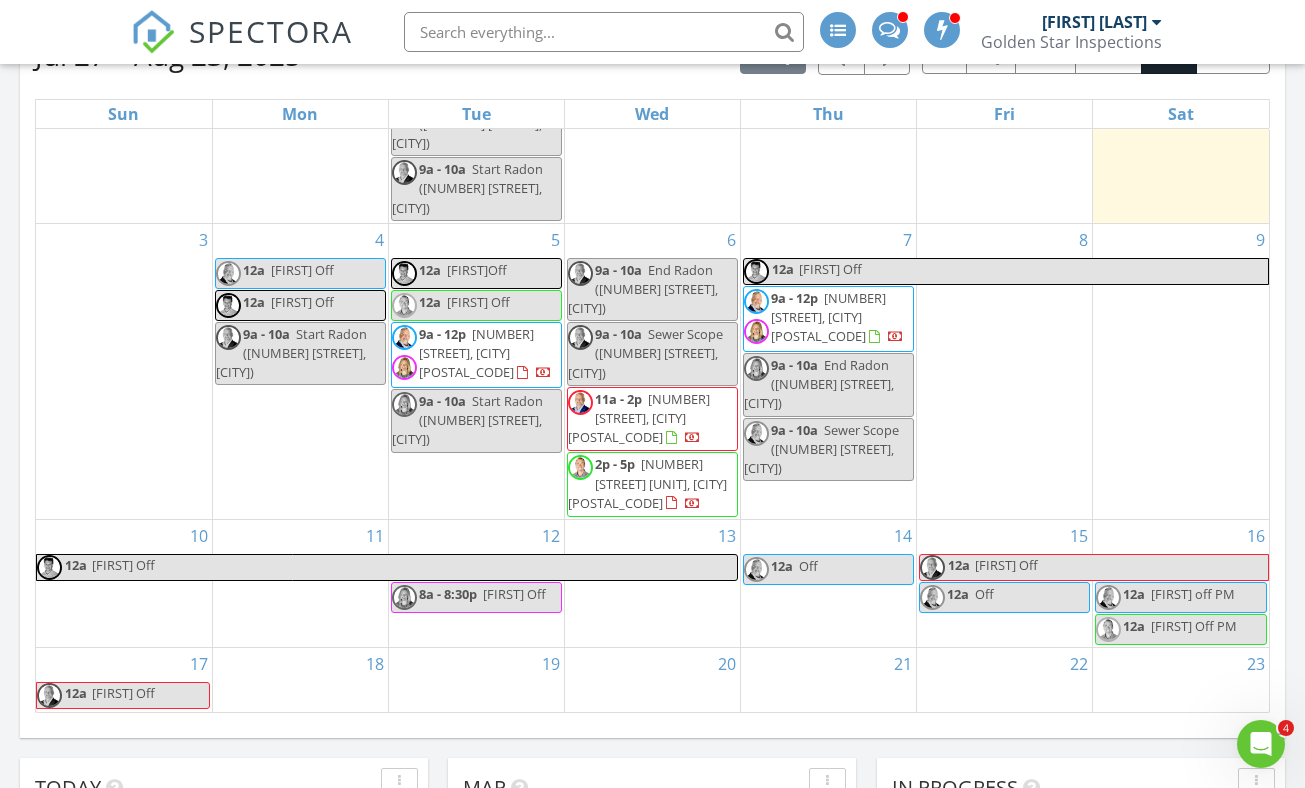 click on "[NUMBER] [STREET], [CITY] [POSTAL_CODE]" at bounding box center [476, 353] 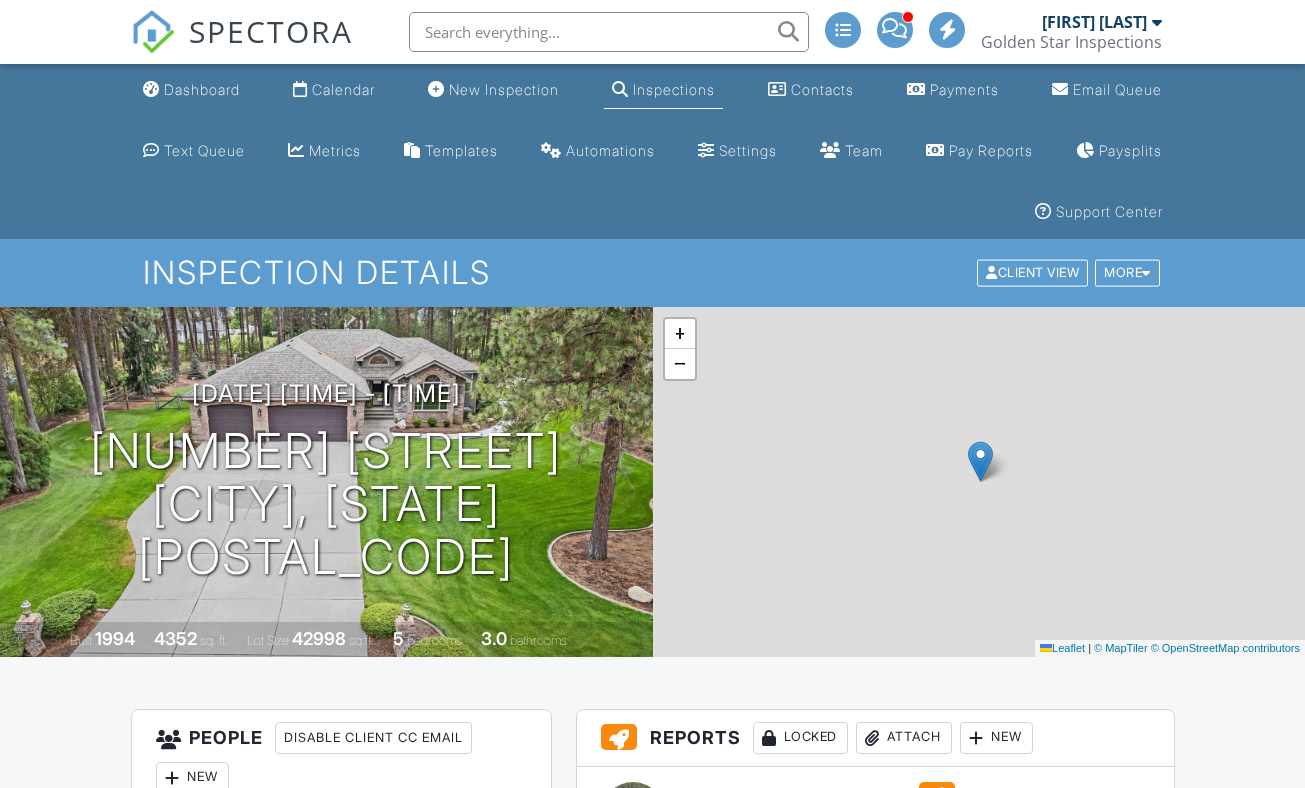 scroll, scrollTop: 0, scrollLeft: 0, axis: both 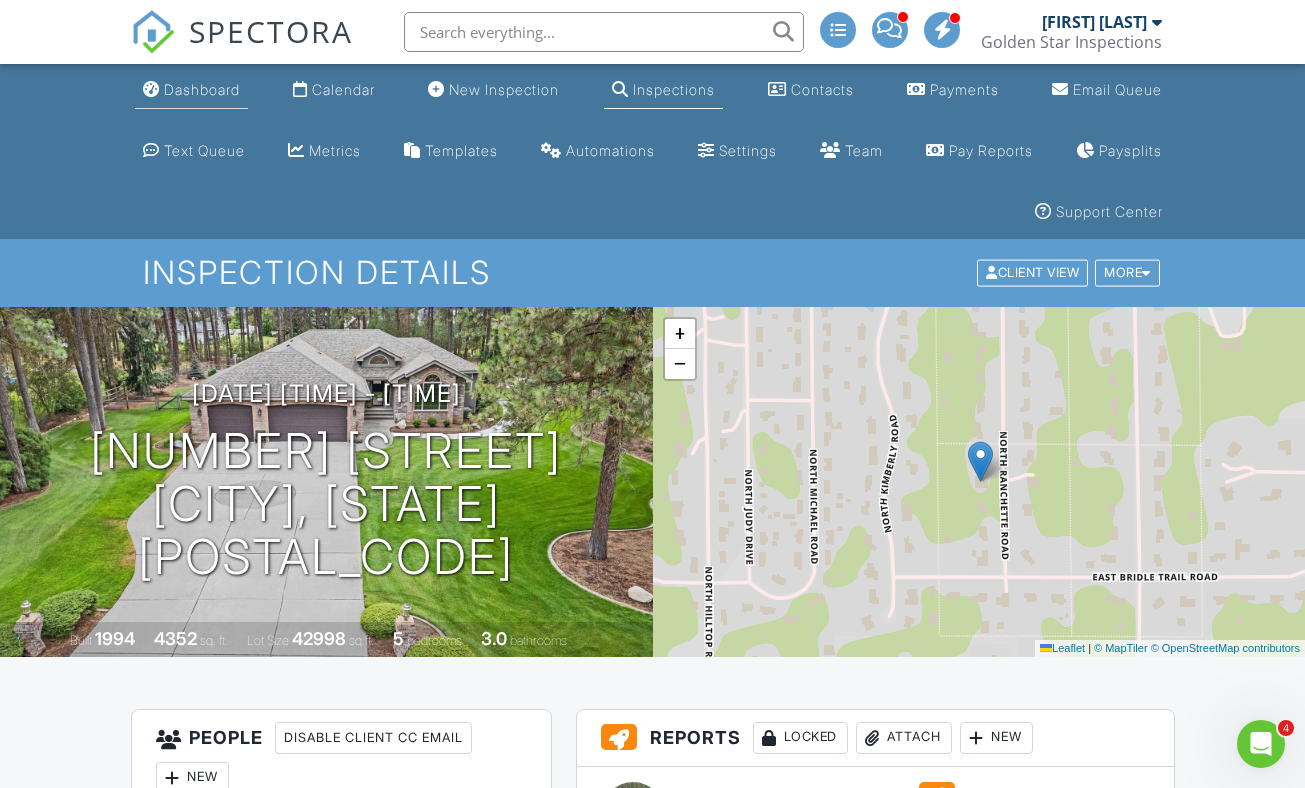 click on "Dashboard" at bounding box center (202, 89) 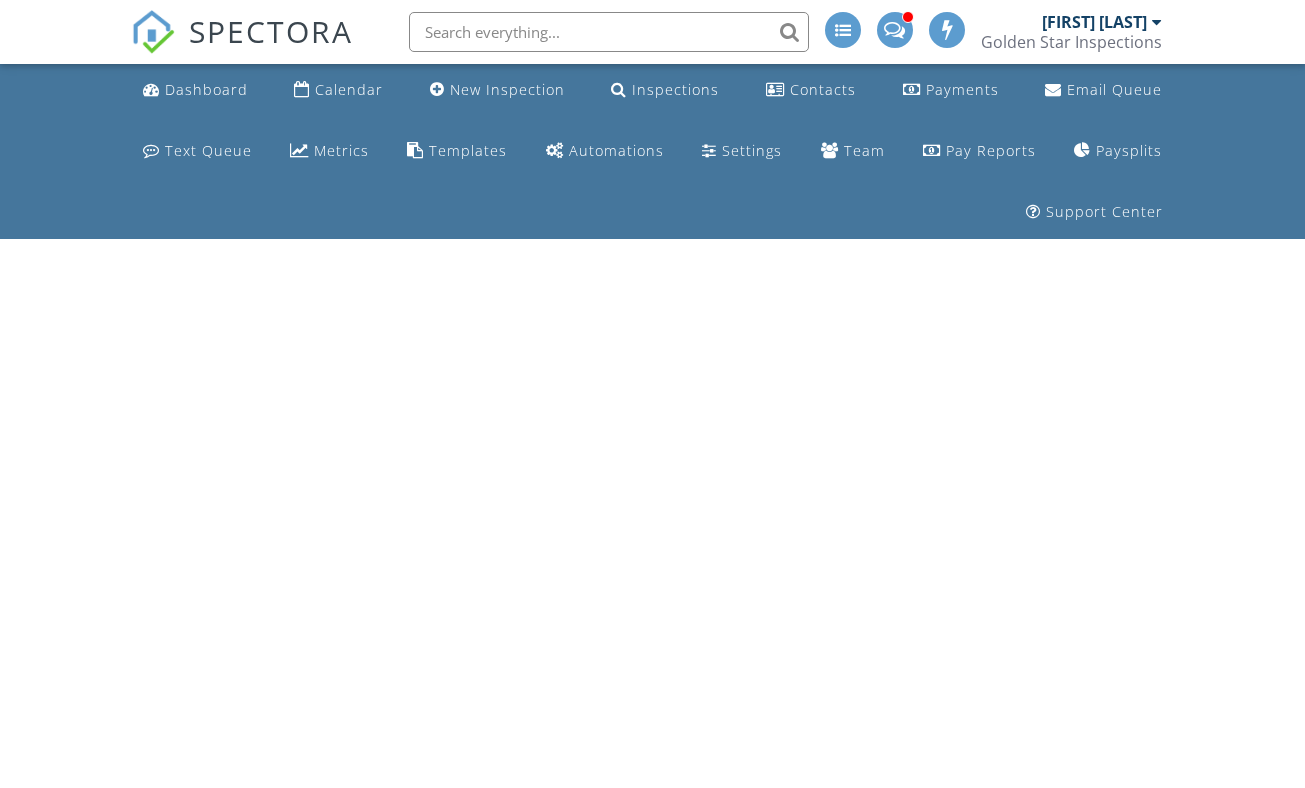 scroll, scrollTop: 0, scrollLeft: 0, axis: both 